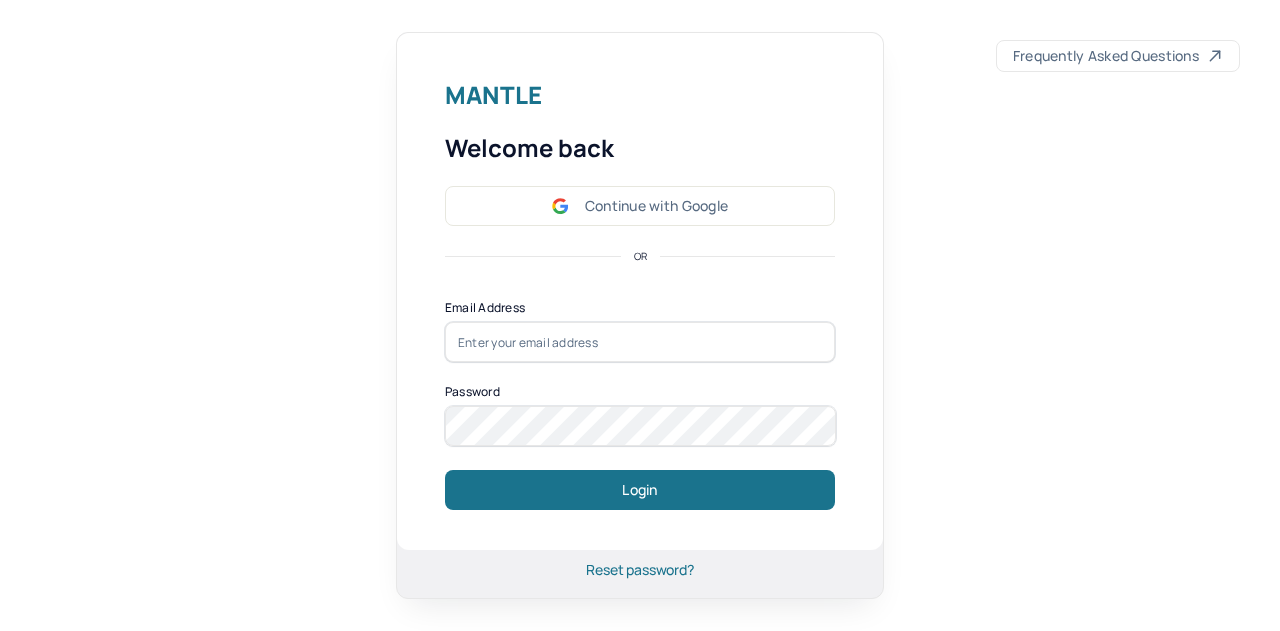 scroll, scrollTop: 0, scrollLeft: 0, axis: both 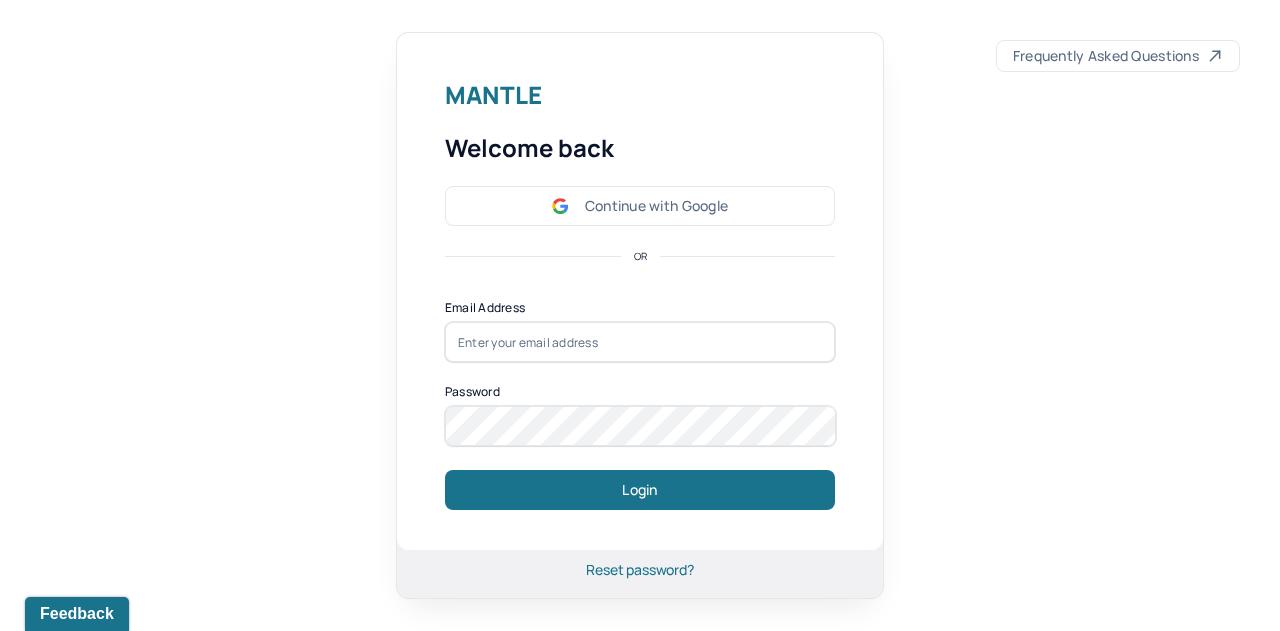 click on "Continue with Google" at bounding box center (640, 206) 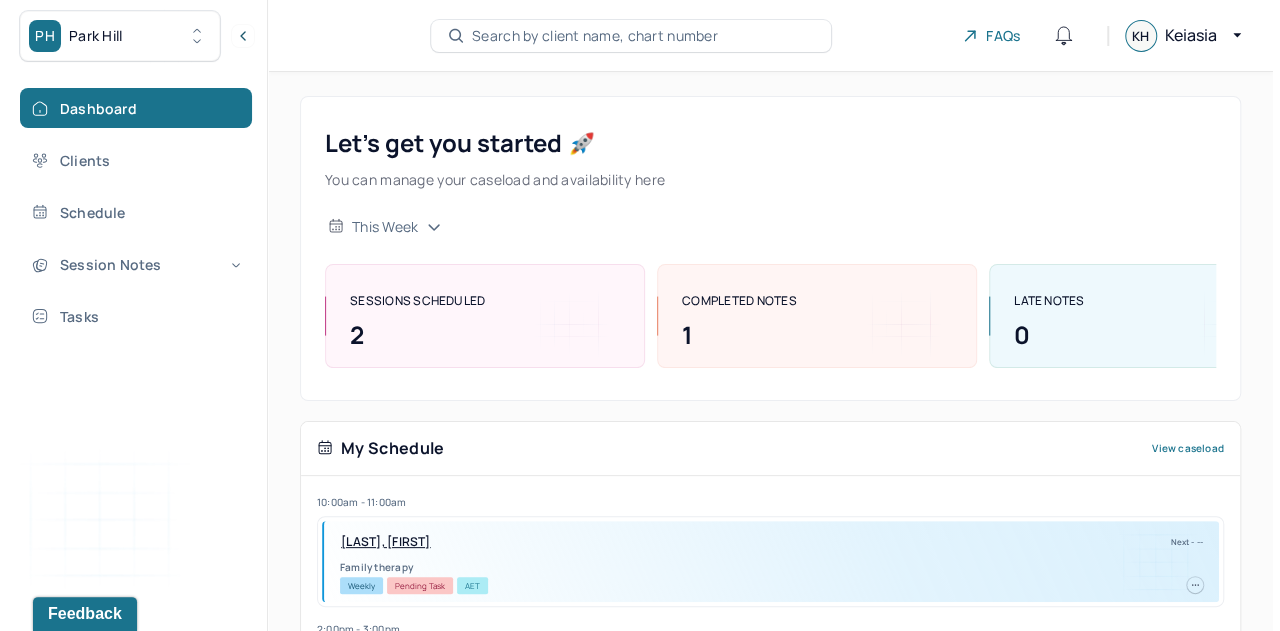 scroll, scrollTop: 384, scrollLeft: 0, axis: vertical 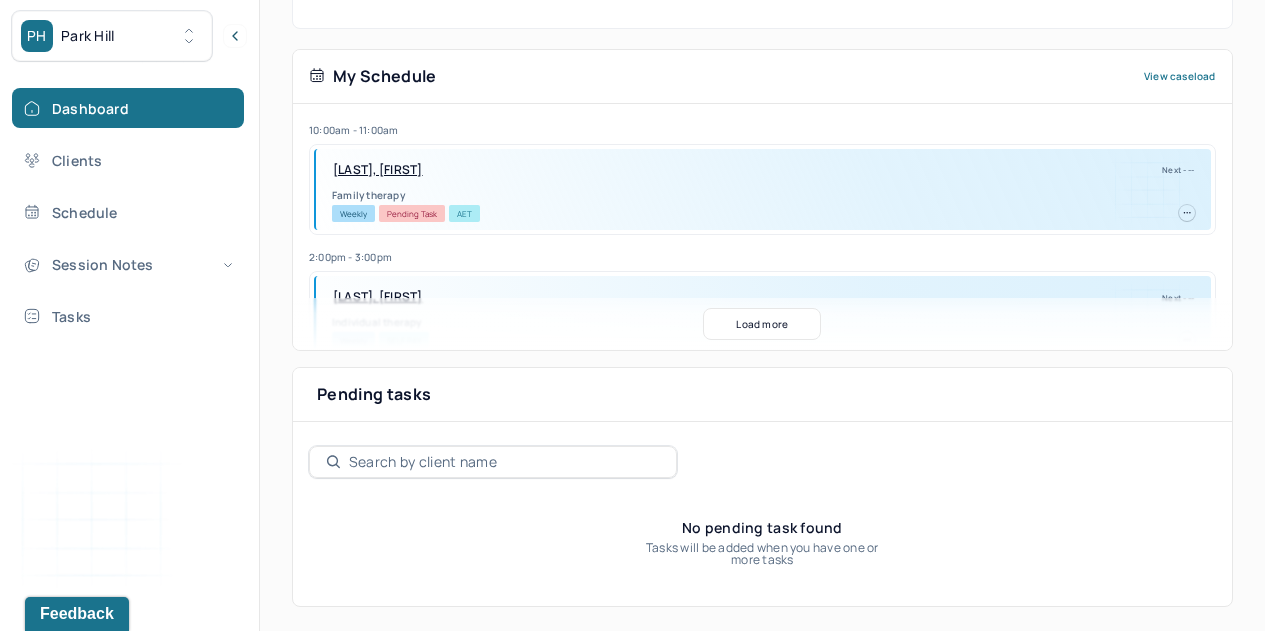 click on "PH Park Hill" at bounding box center [112, 36] 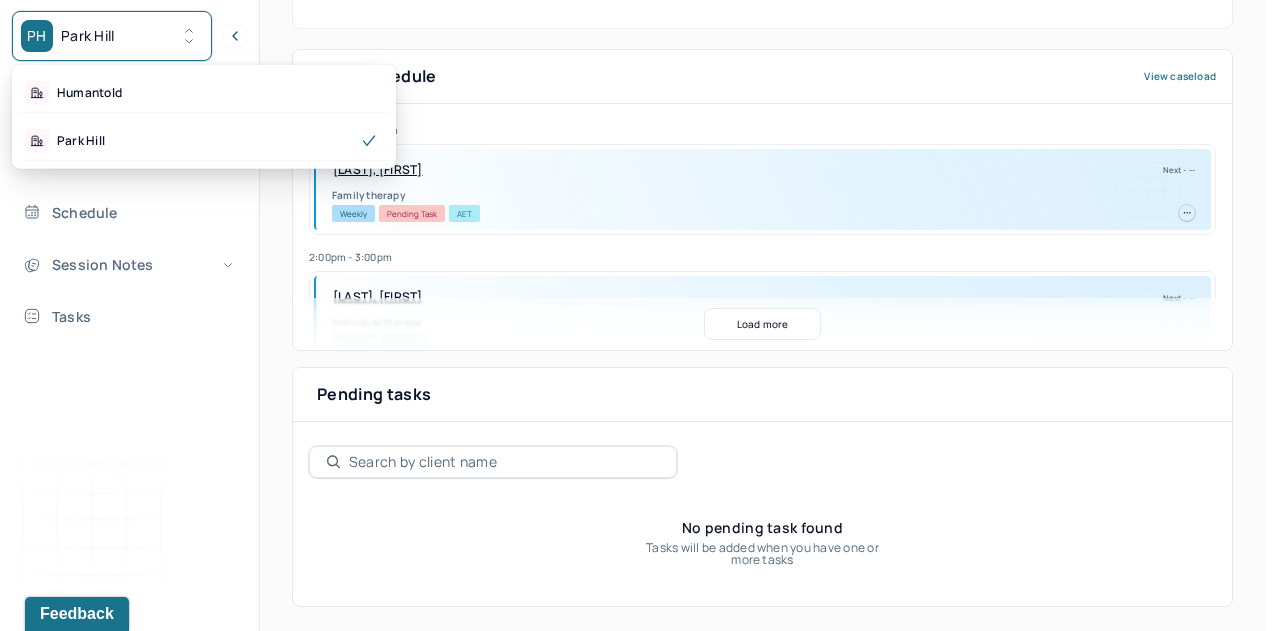 click on "Humantold" at bounding box center (204, 93) 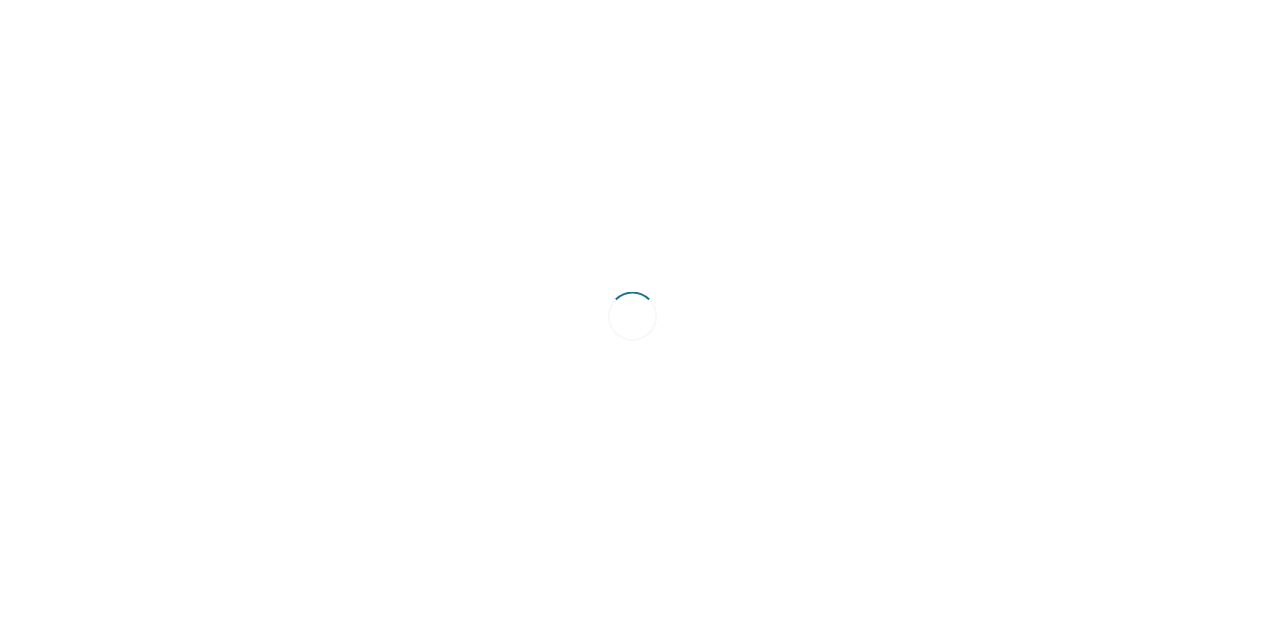 scroll, scrollTop: 0, scrollLeft: 0, axis: both 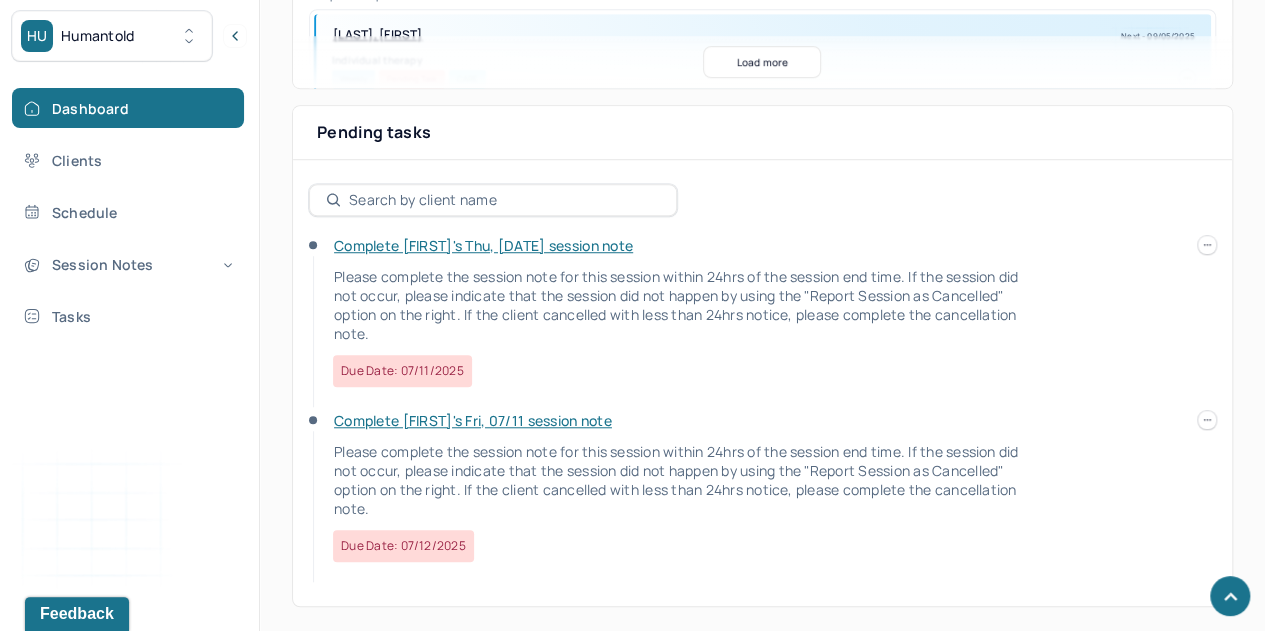 click on "Complete [FIRST]'s Thu, [DATE] session note" at bounding box center [483, 245] 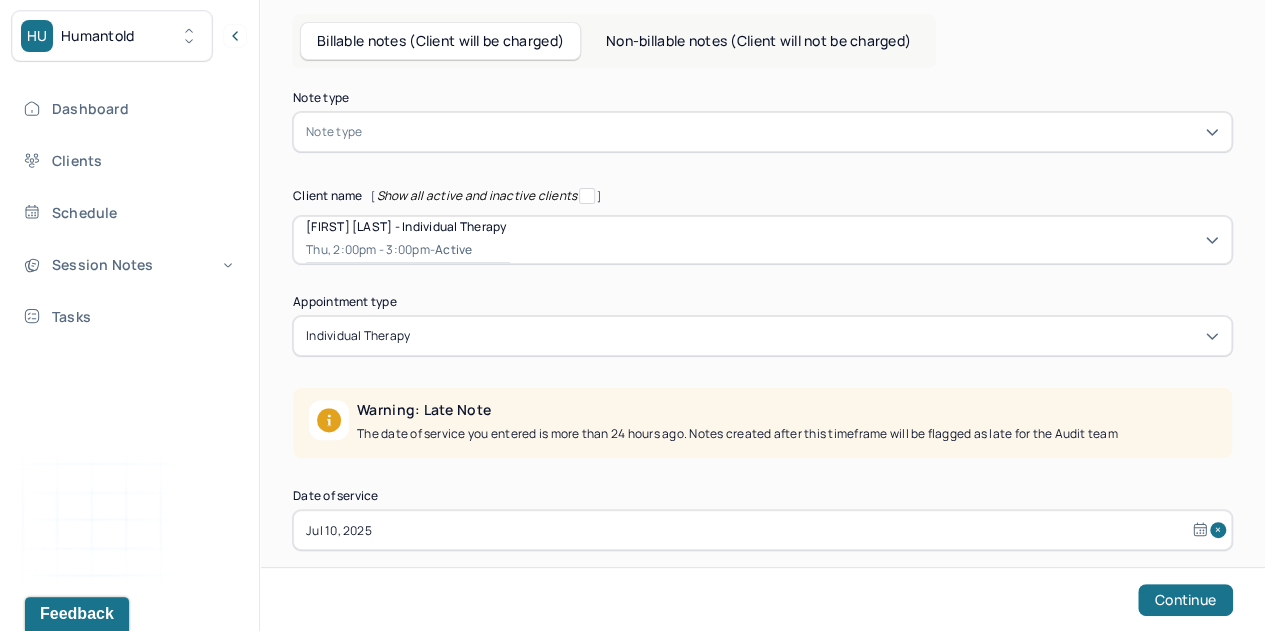 scroll, scrollTop: 84, scrollLeft: 0, axis: vertical 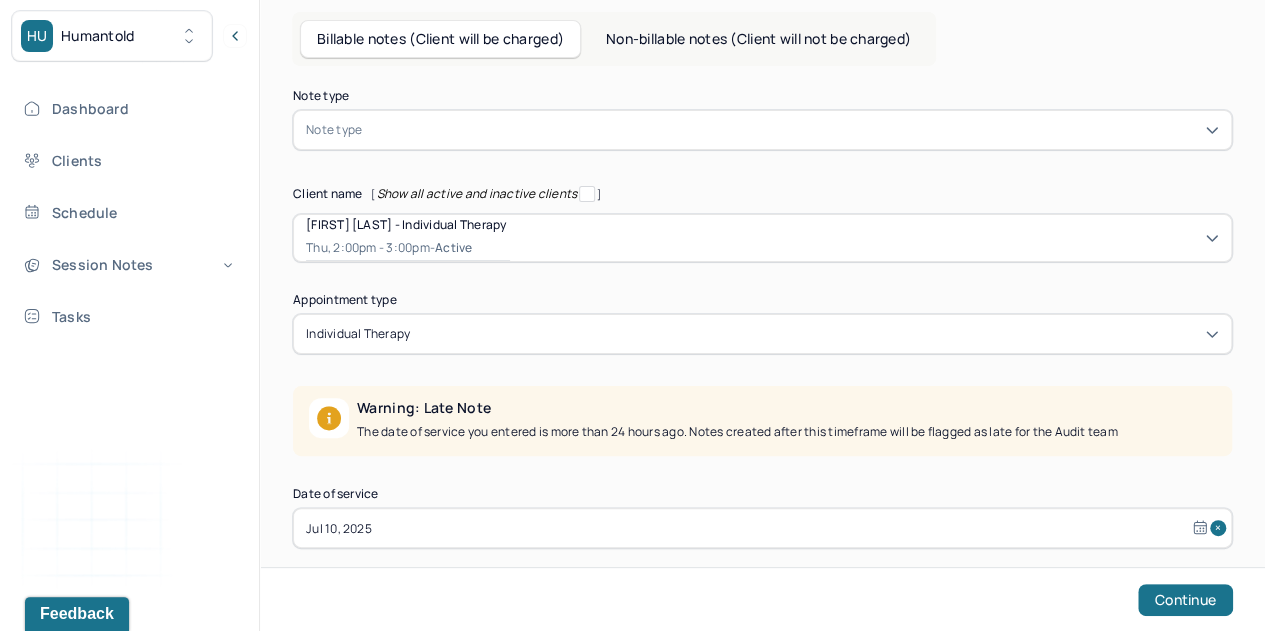click at bounding box center [792, 130] 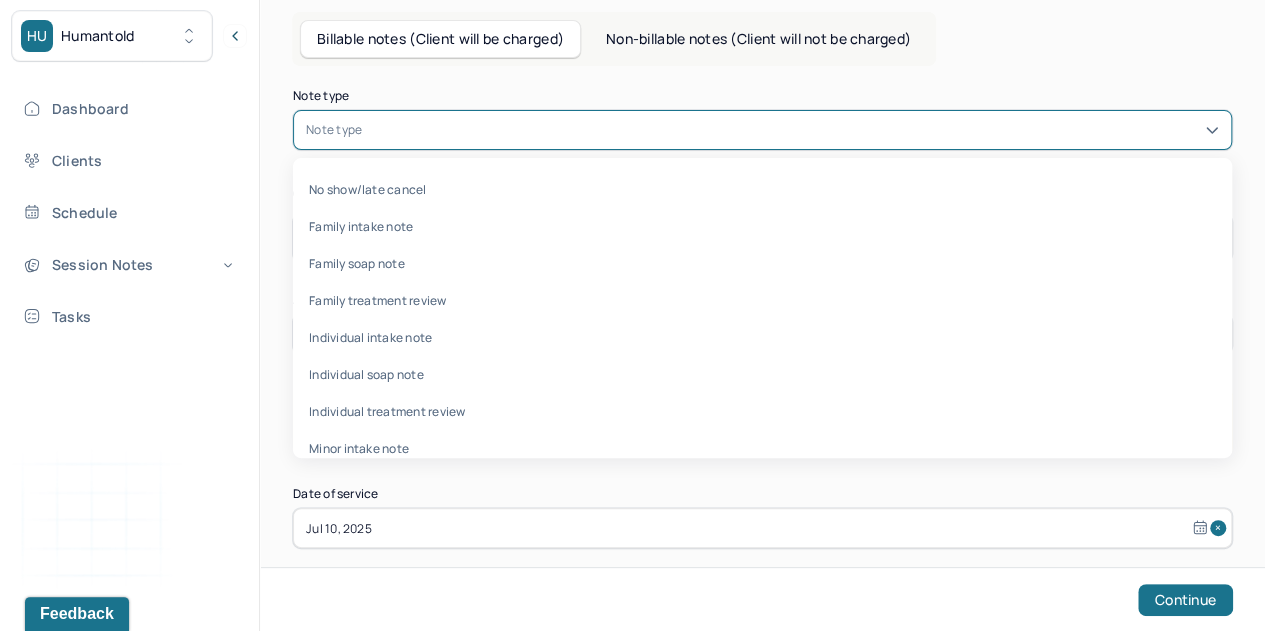 click on "Individual soap note" at bounding box center (762, 374) 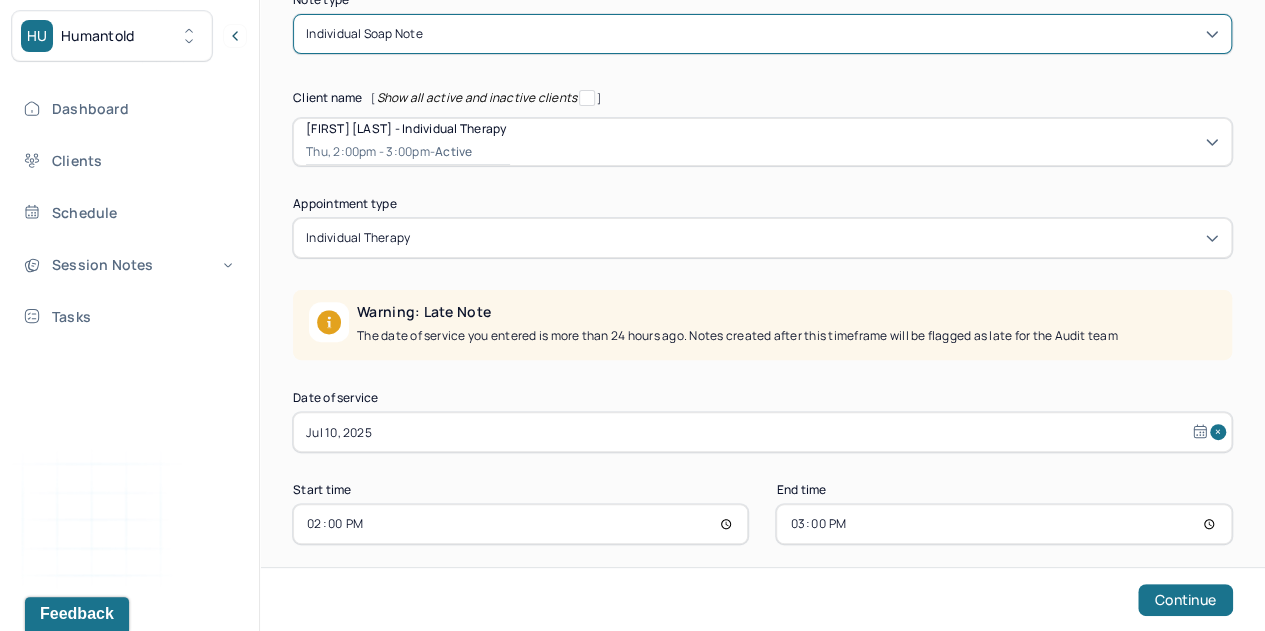 scroll, scrollTop: 198, scrollLeft: 0, axis: vertical 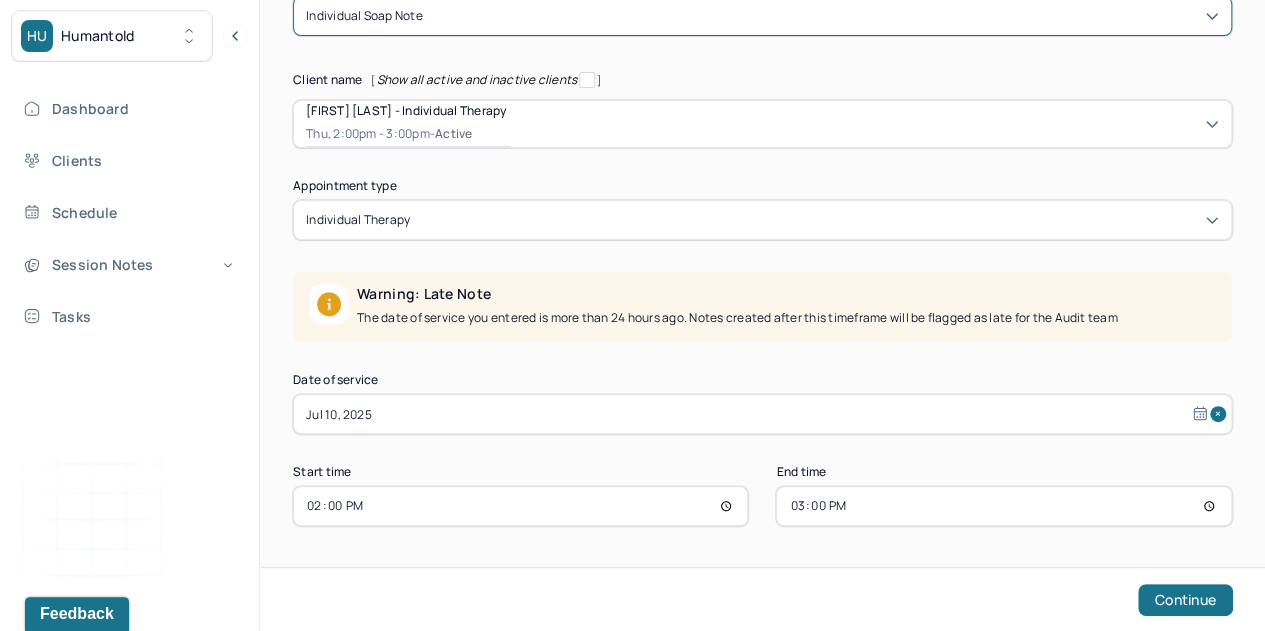 select on "6" 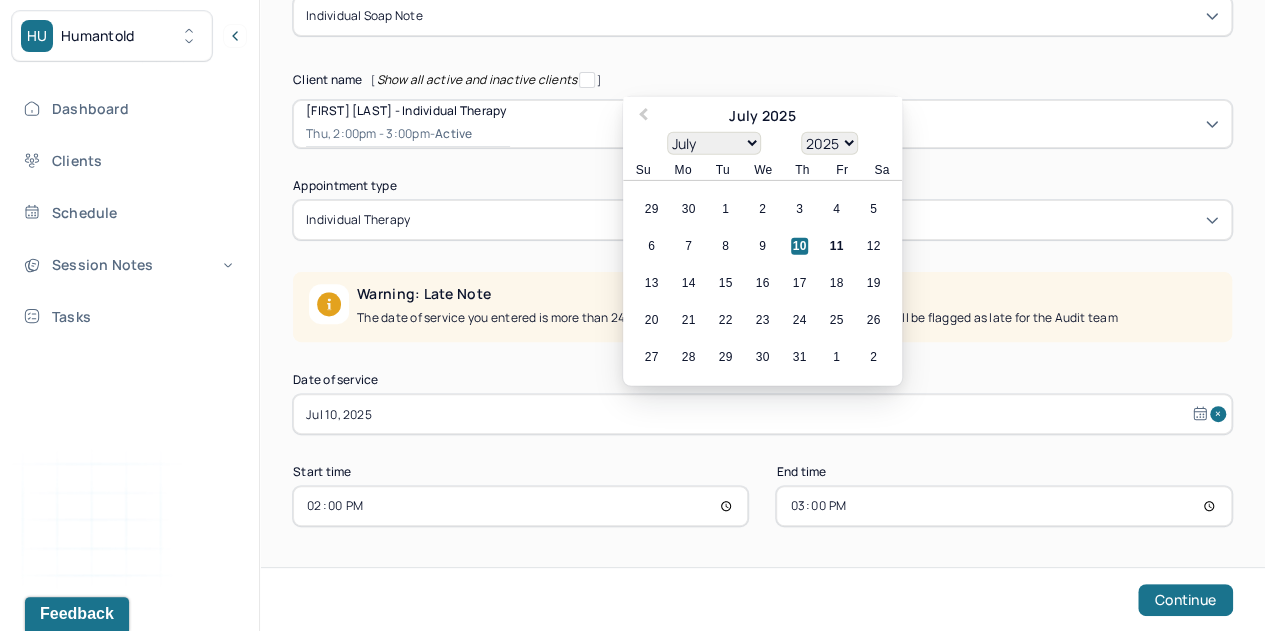 click on "Jul 10, 2025" at bounding box center [762, 414] 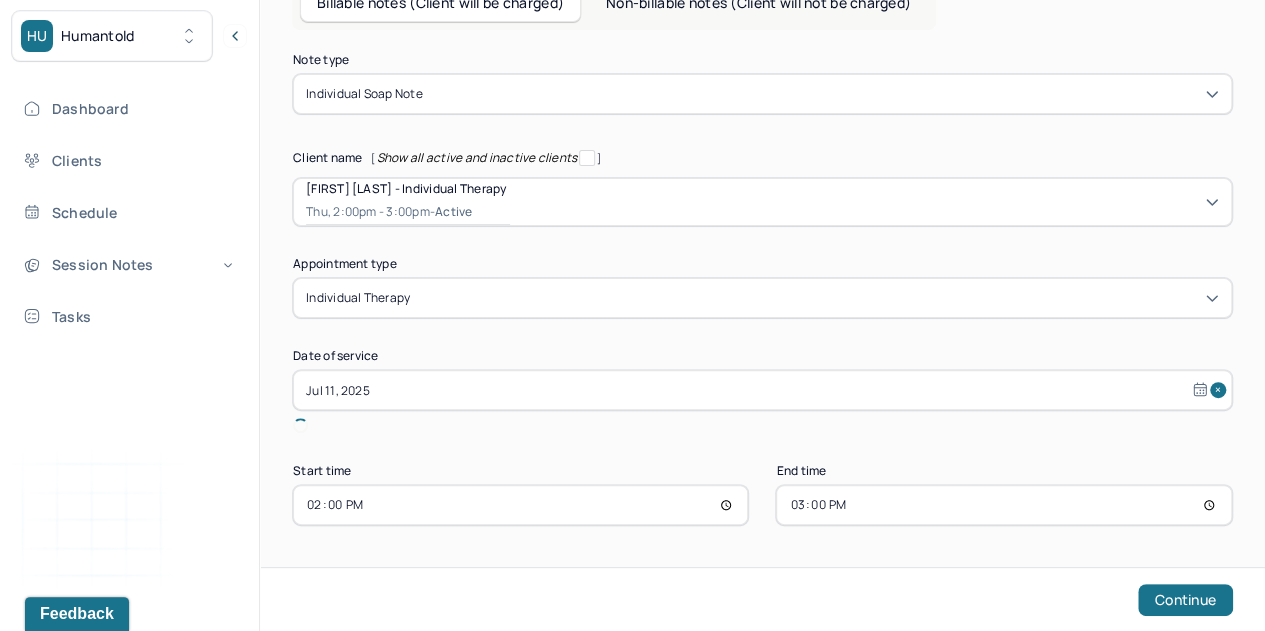 scroll, scrollTop: 96, scrollLeft: 0, axis: vertical 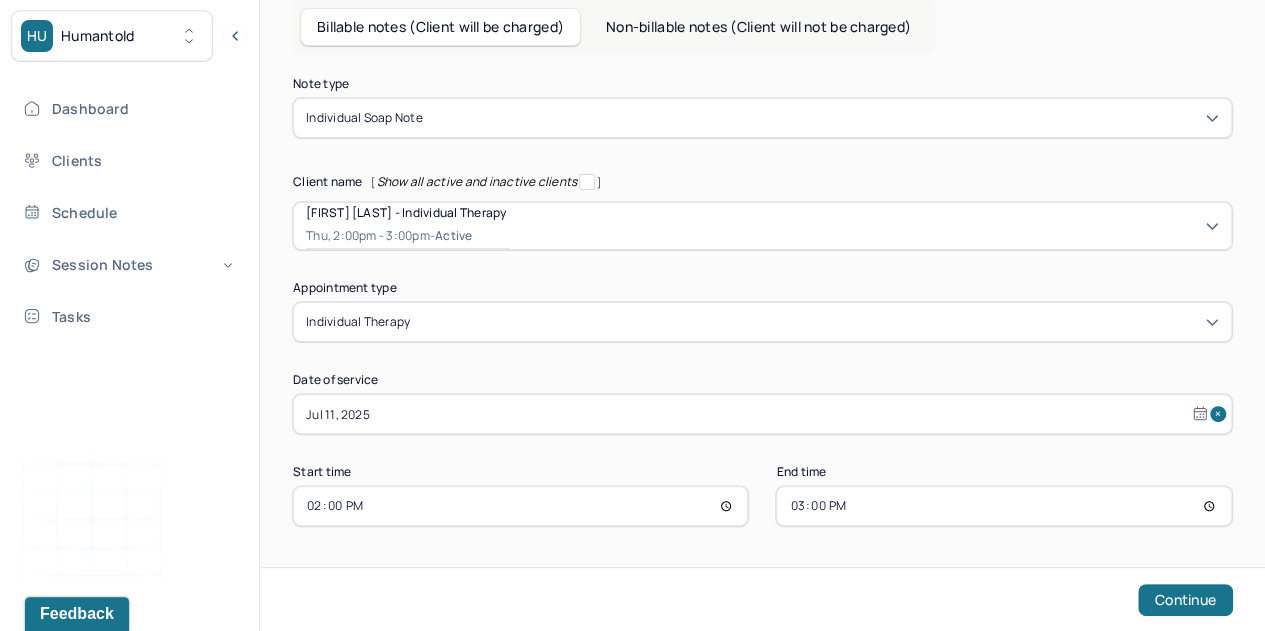click on "Continue" at bounding box center [1185, 600] 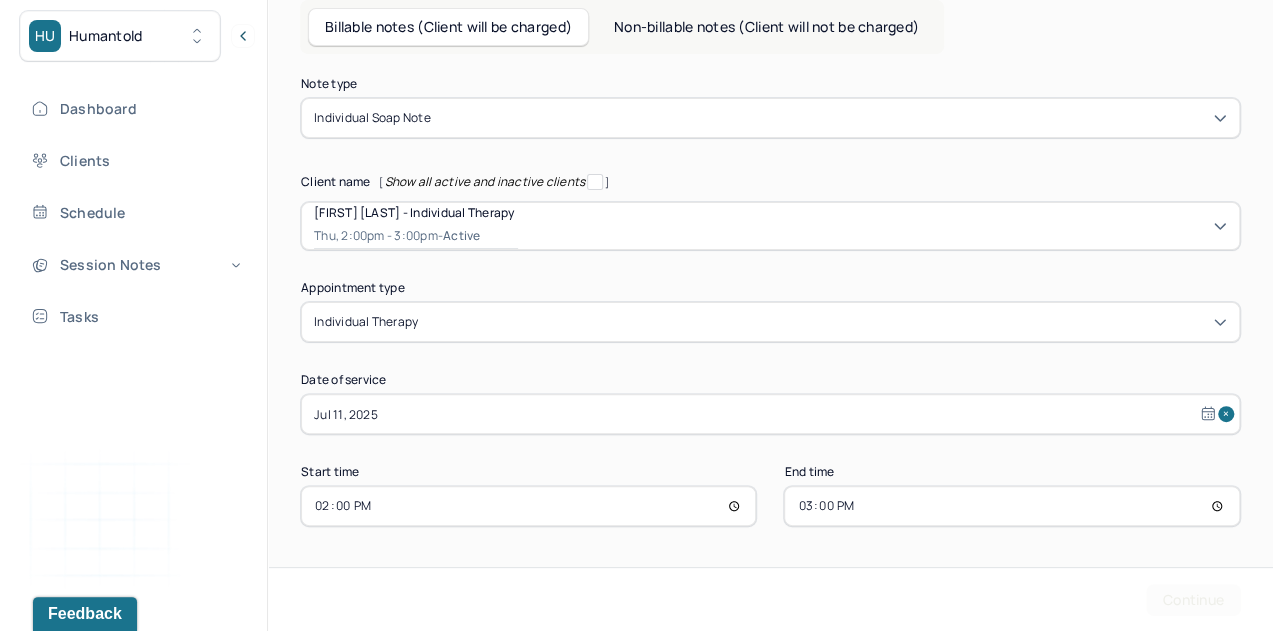 scroll, scrollTop: 0, scrollLeft: 0, axis: both 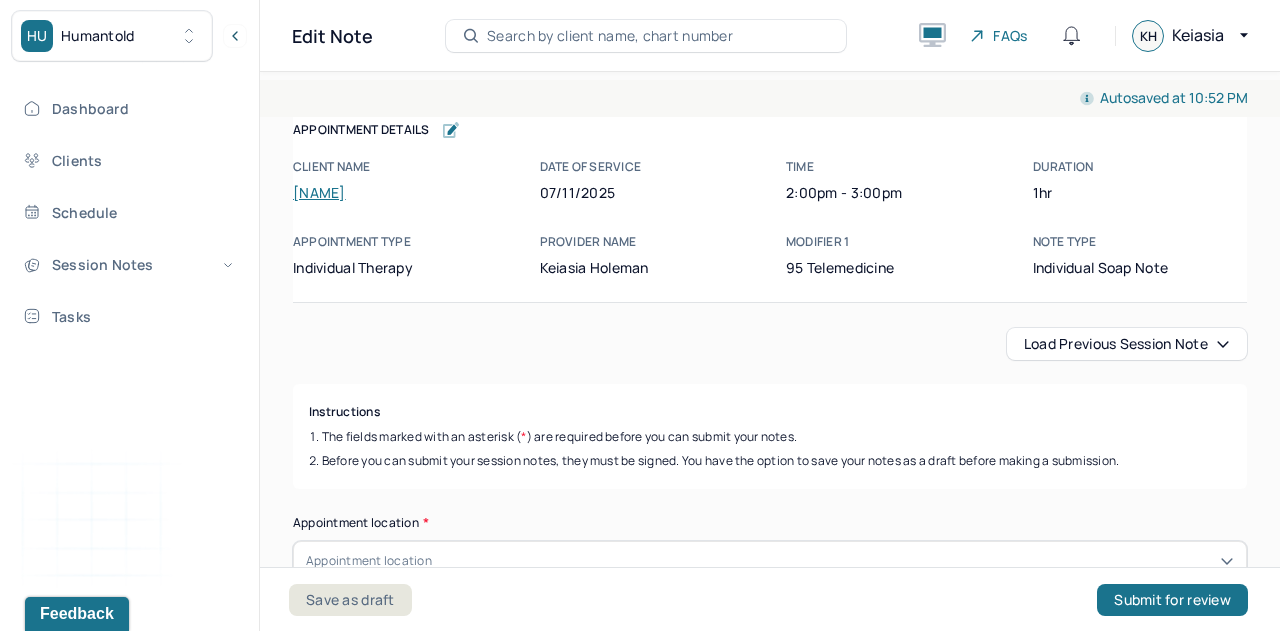 click on "Load previous session note" at bounding box center [1127, 344] 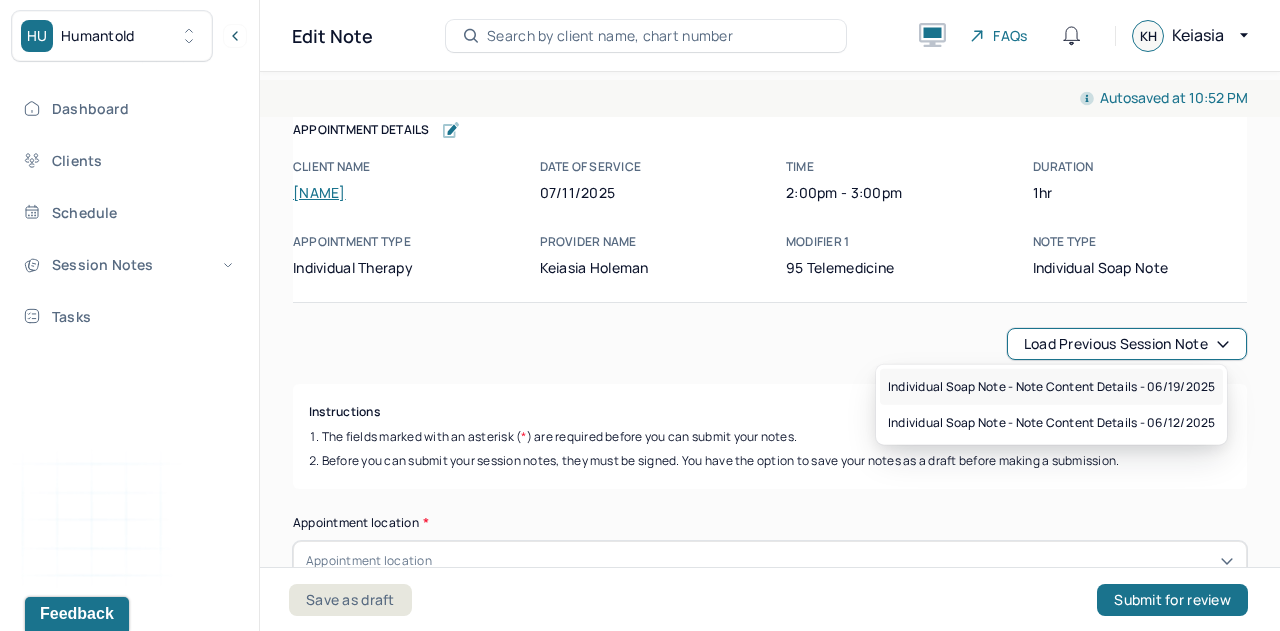 click on "Individual soap note   - Note content Details -   06/19/2025" at bounding box center (1051, 387) 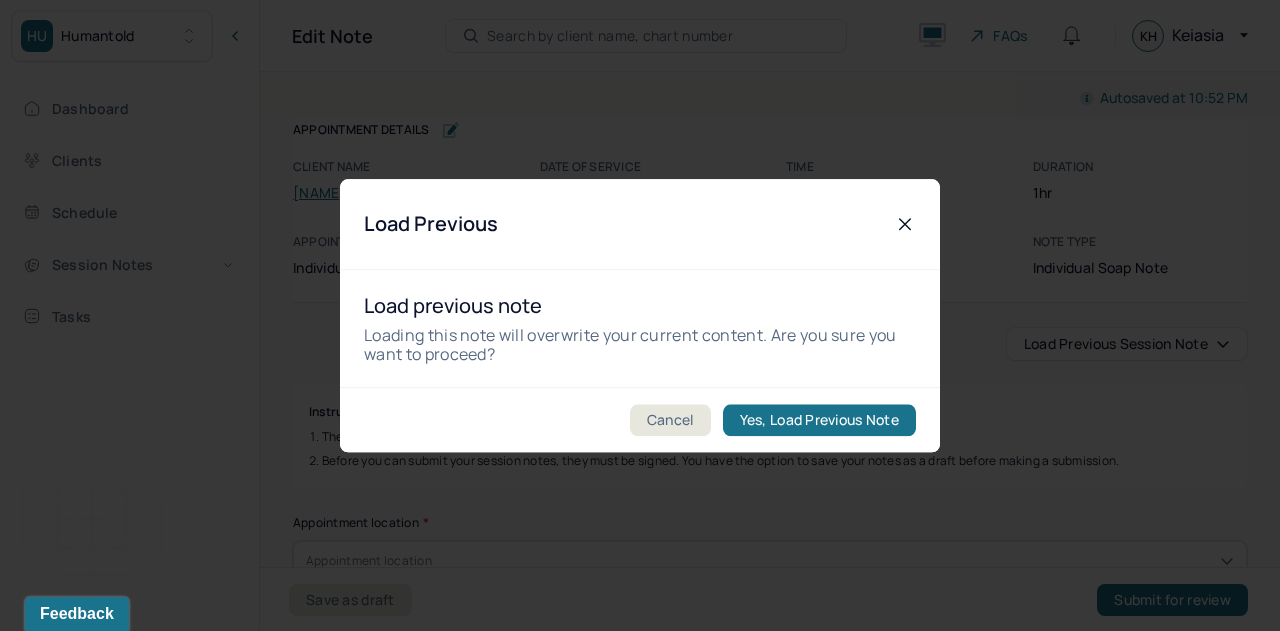 click on "Yes, Load Previous Note" at bounding box center [819, 420] 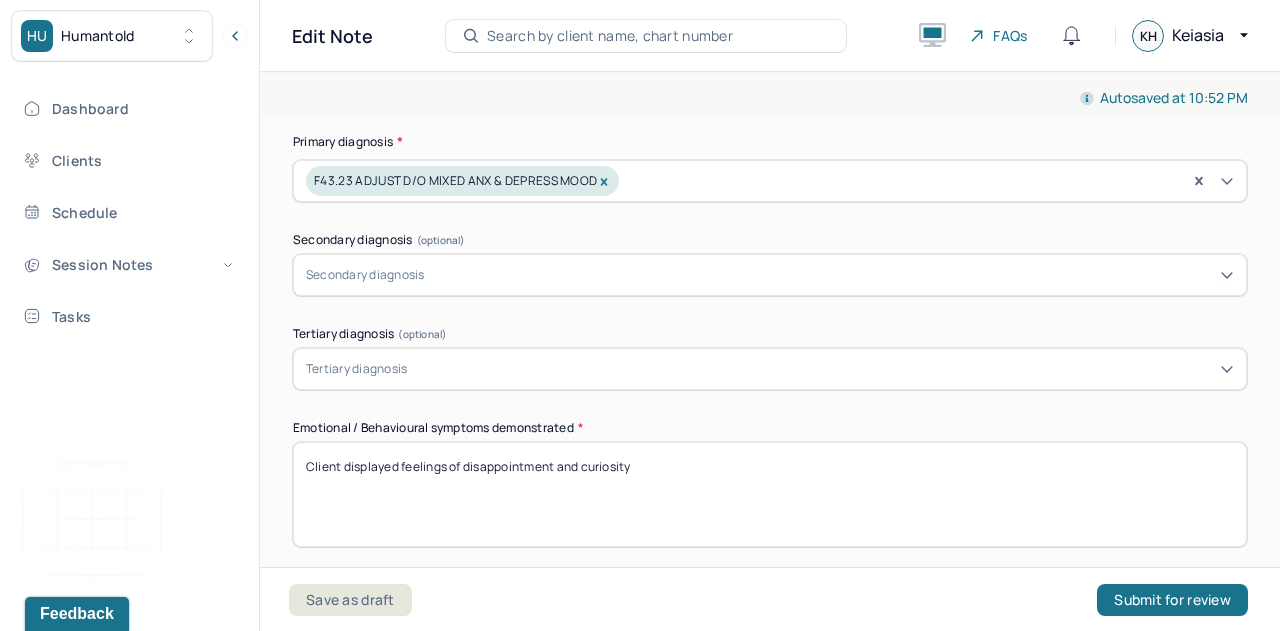 scroll, scrollTop: 521, scrollLeft: 0, axis: vertical 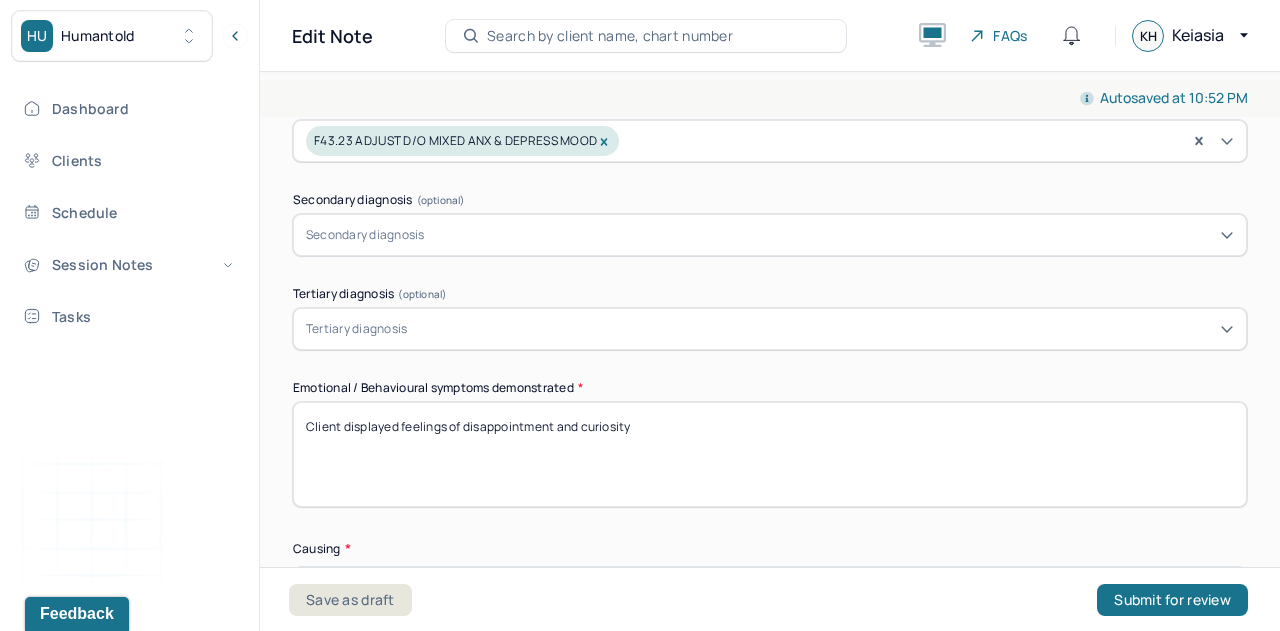 click on "Client displayed feelings of disappointment and curiosity" at bounding box center (770, 454) 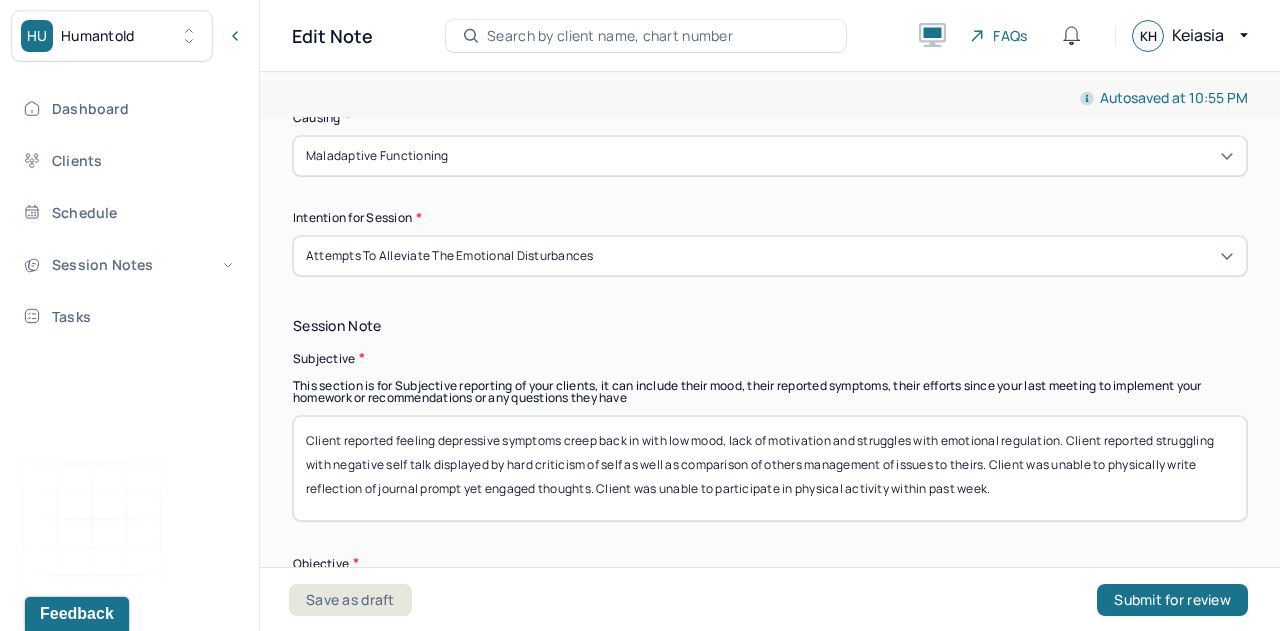 scroll, scrollTop: 953, scrollLeft: 0, axis: vertical 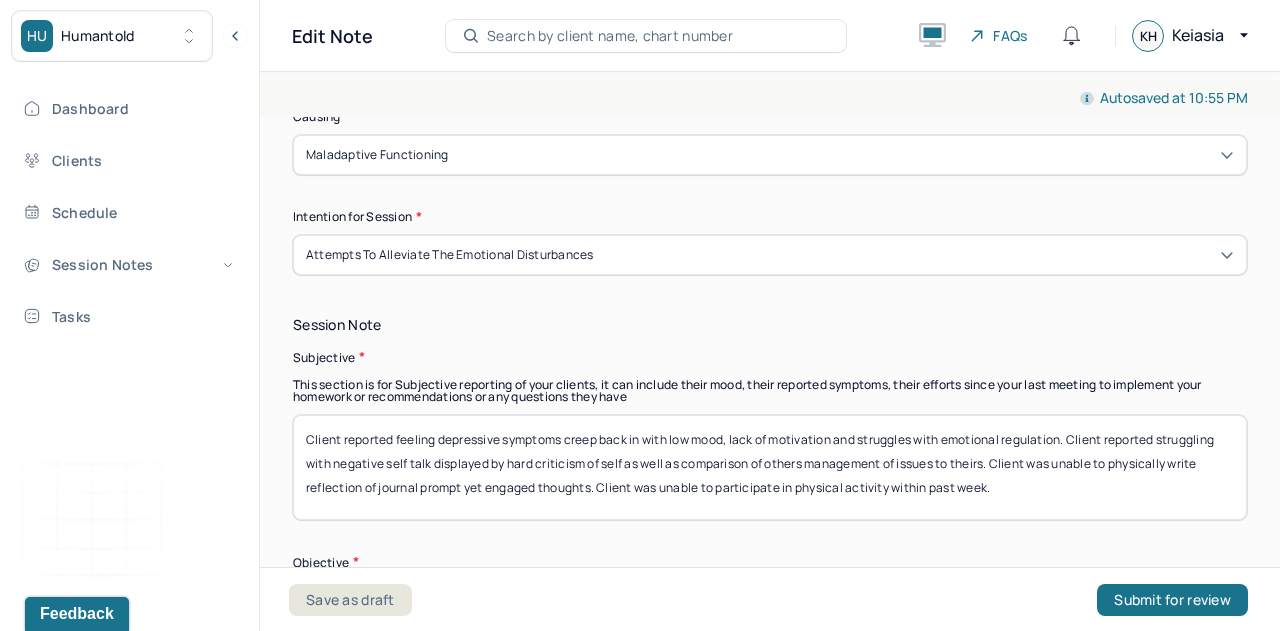 type on "Client endorsed feeling hopeful, reflective and improved mood overall." 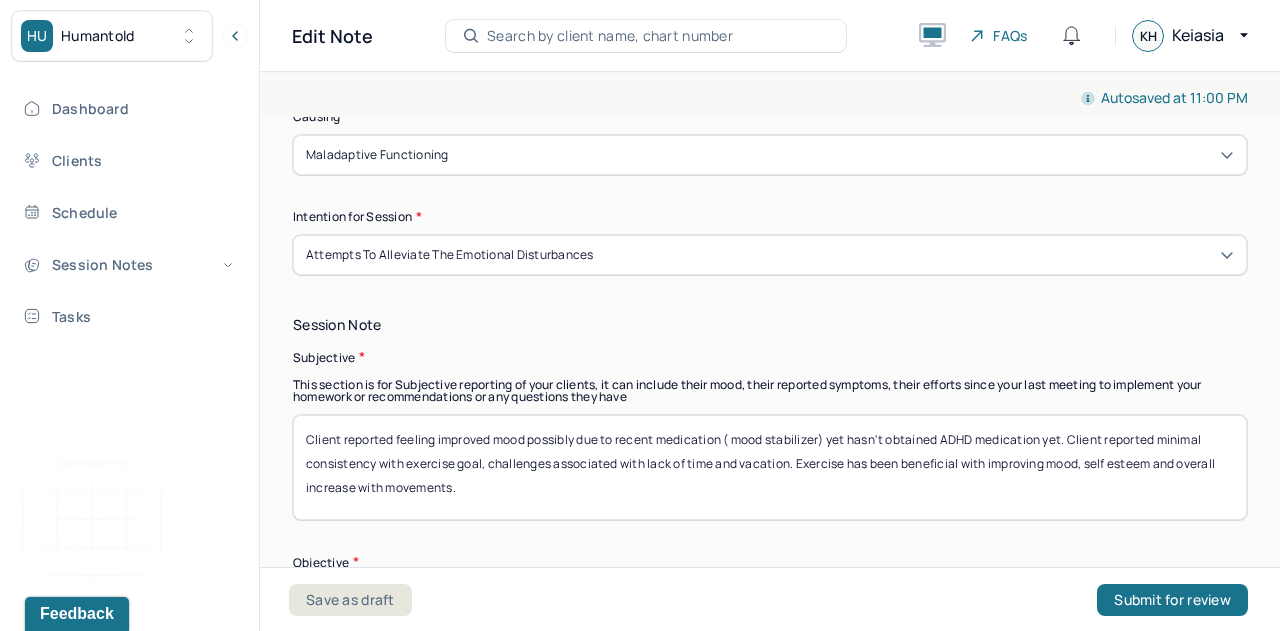 click on "Client reported feeling improved mood possibly due to recent medication ( mood stabilizer) yet hasn't obtained ADHD medication yet. Client reported minimal consistency with exercise goal, challenges associated with lack of time and vacation. Exercise has been benefical with improving mood, self esteem and overall increase with movements." at bounding box center (770, 467) 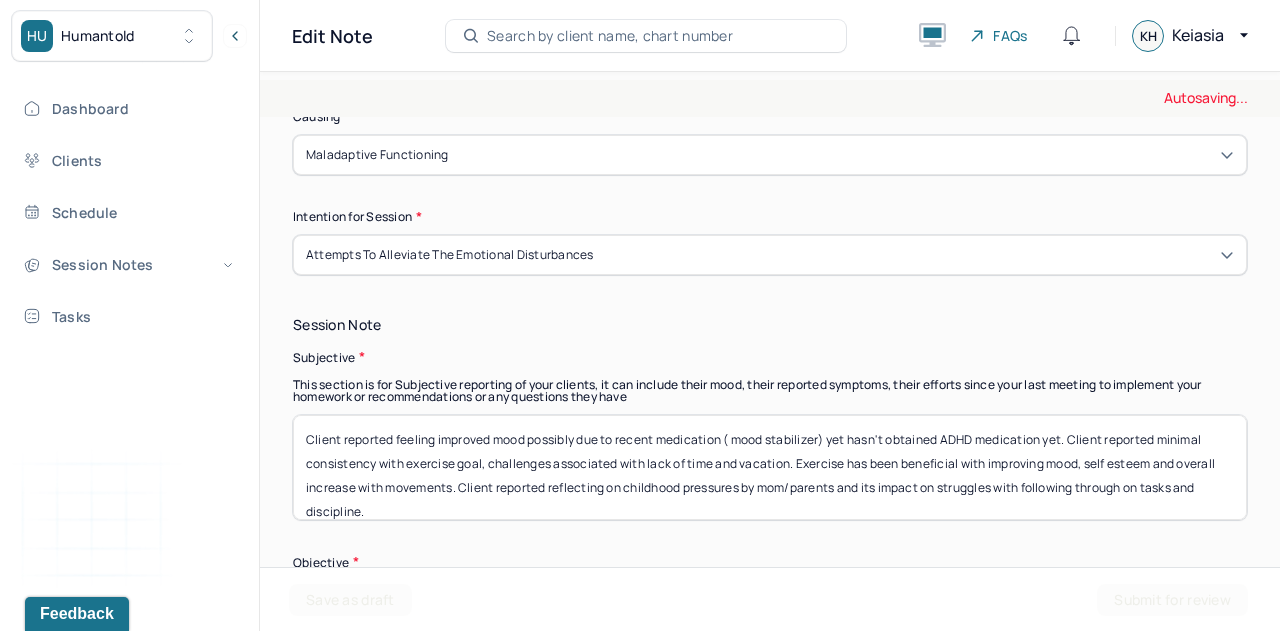 scroll, scrollTop: 16, scrollLeft: 0, axis: vertical 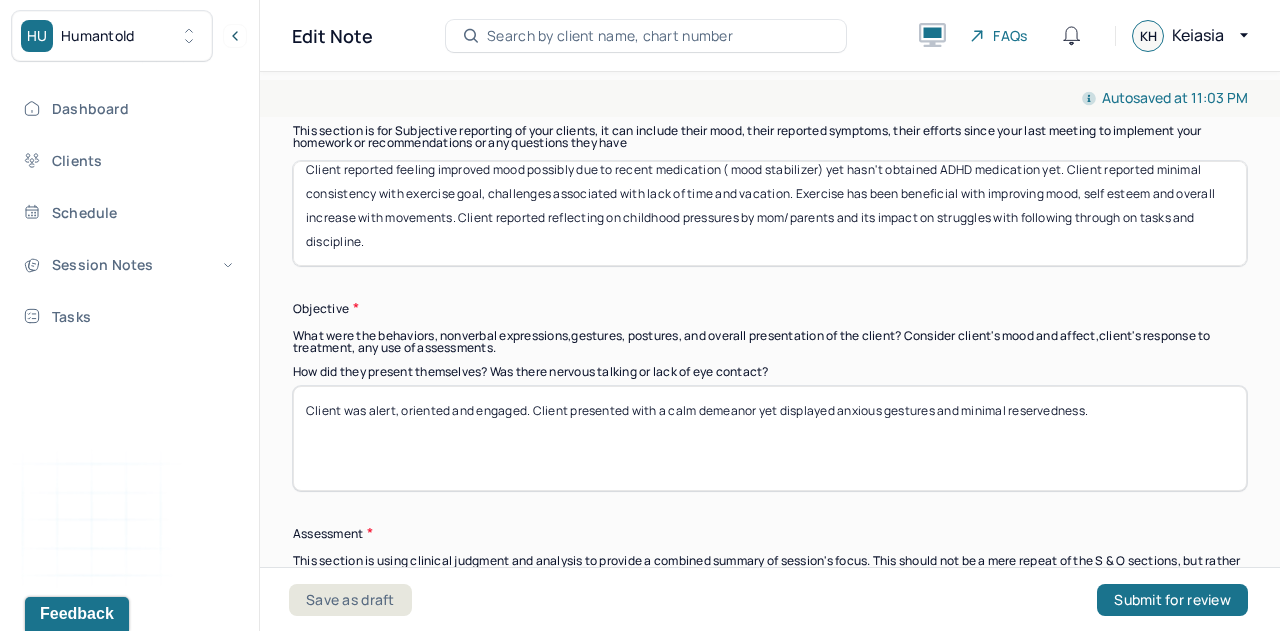 type on "Client reported feeling improved mood possibly due to recent medication ( mood stabilizer) yet hasn't obtained ADHD medication yet. Client reported minimal consistency with exercise goal, challenges associated with lack of time and vacation. Exercise has been beneficial with improving mood, self esteem and overall increase with movements. Client reported reflecting on childhood pressures by mom/parents and its impact on struggles with following through on tasks and discipline." 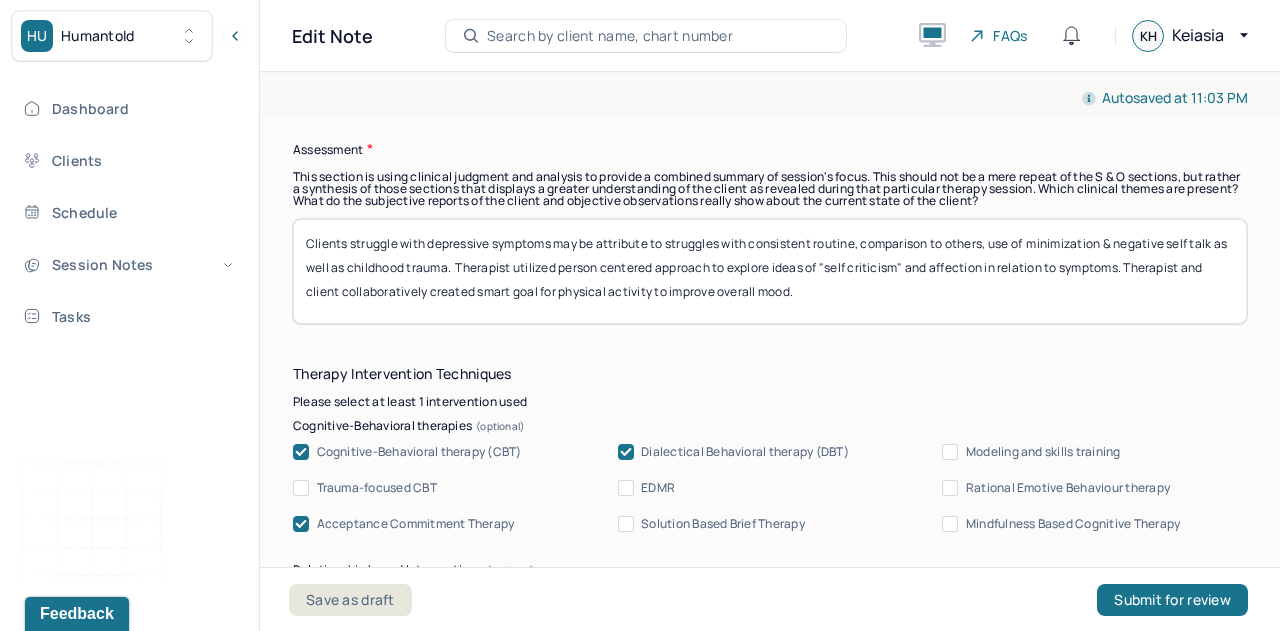 scroll, scrollTop: 1537, scrollLeft: 0, axis: vertical 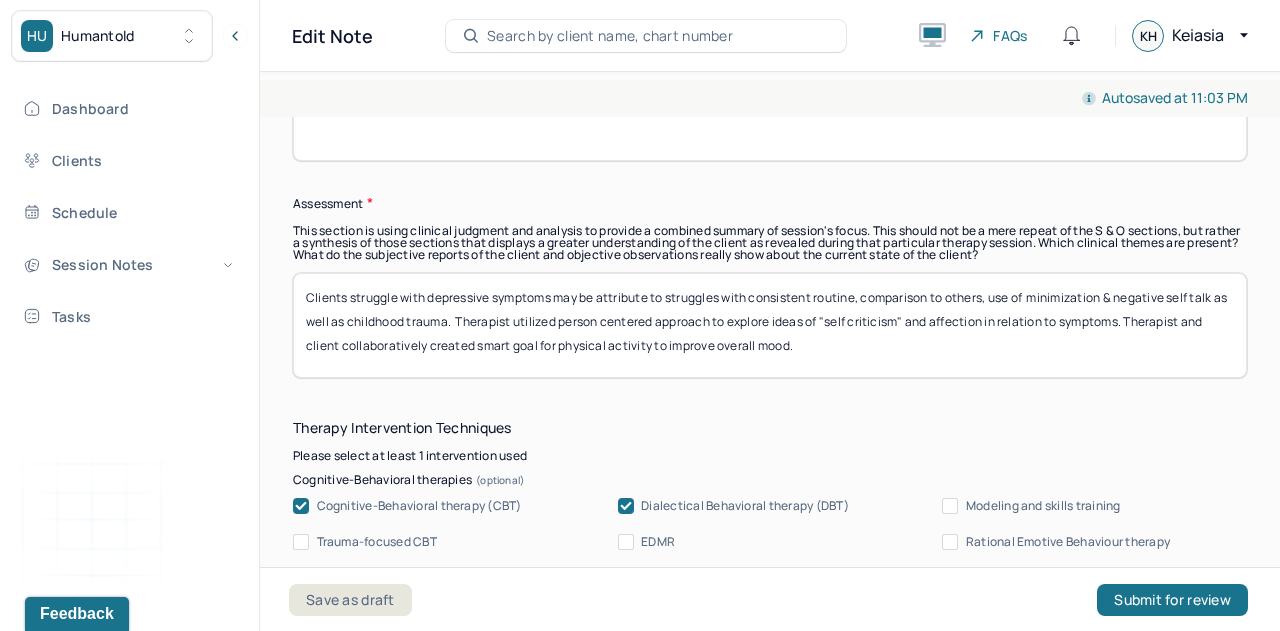 type on "Client was alert, oriented and engaged. Client presented with an improved mood, hopeful and insightful. Maintained good eye contact and attentiveness within conversation." 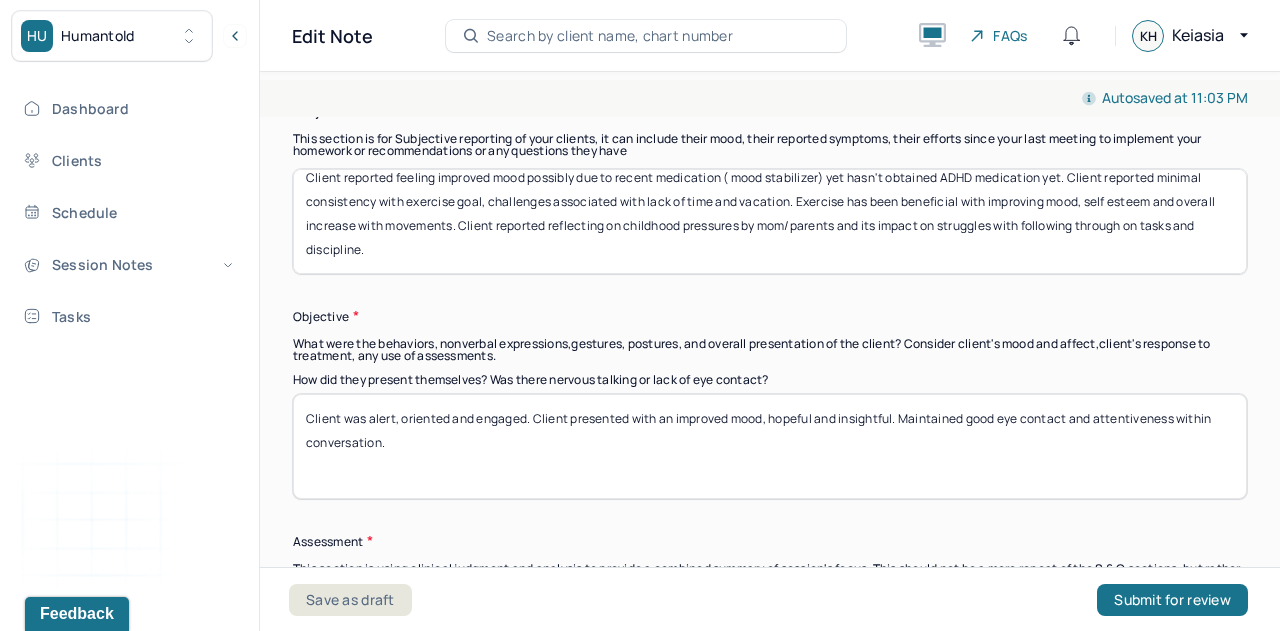 scroll, scrollTop: 1153, scrollLeft: 0, axis: vertical 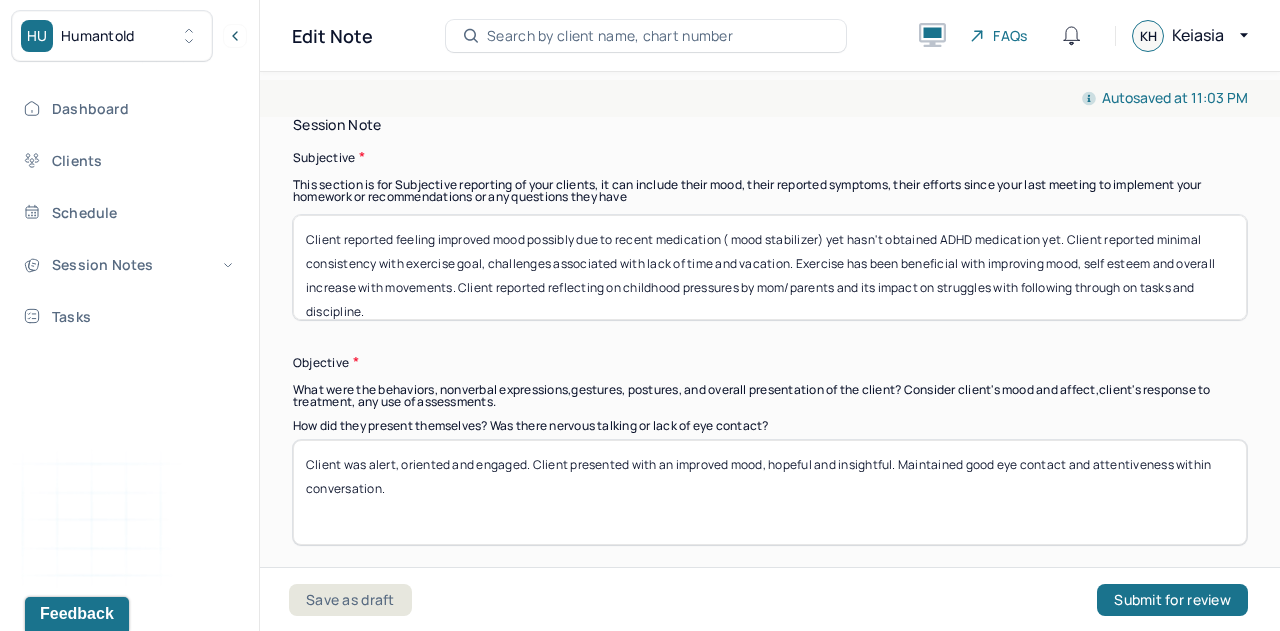 drag, startPoint x: 825, startPoint y: 217, endPoint x: 729, endPoint y: 221, distance: 96.0833 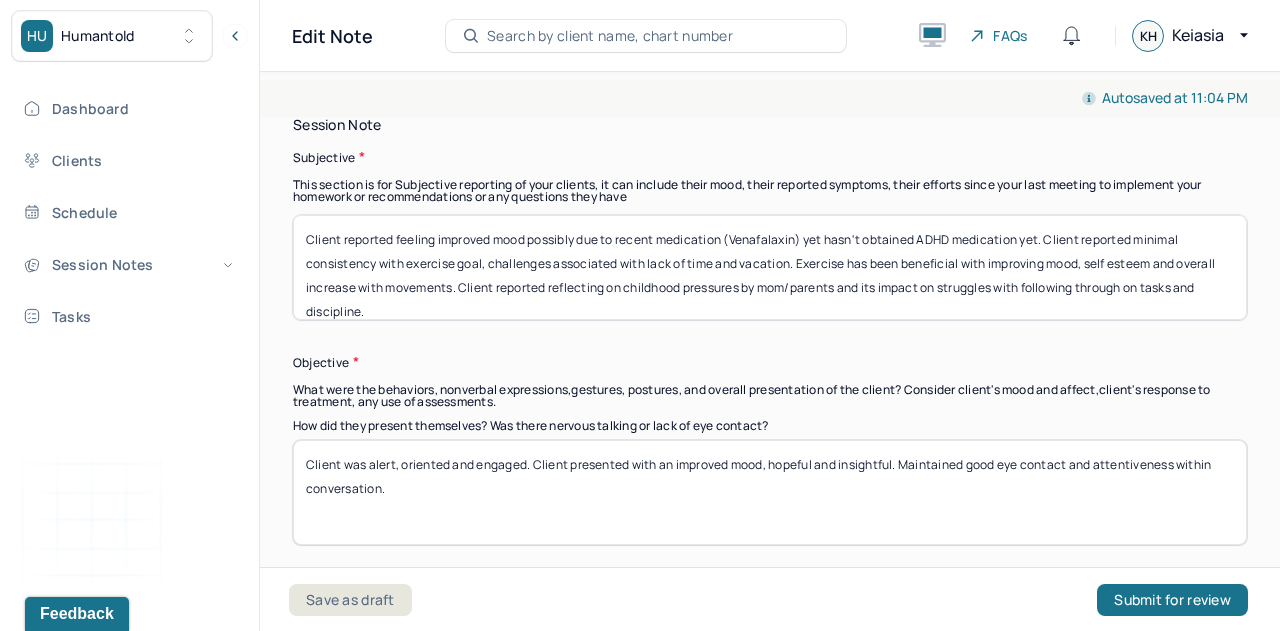 click on "Client reported feeling improved mood possibly due to recent medication (Venafalaxin) yet hasn't obtained ADHD medication yet. Client reported minimal consistency with exercise goal, challenges associated with lack of time and vacation. Exercise has been beneficial with improving mood, self esteem and overall increase with movements. Client reported reflecting on childhood pressures by mom/parents and its impact on struggles with following through on tasks and discipline." at bounding box center (770, 267) 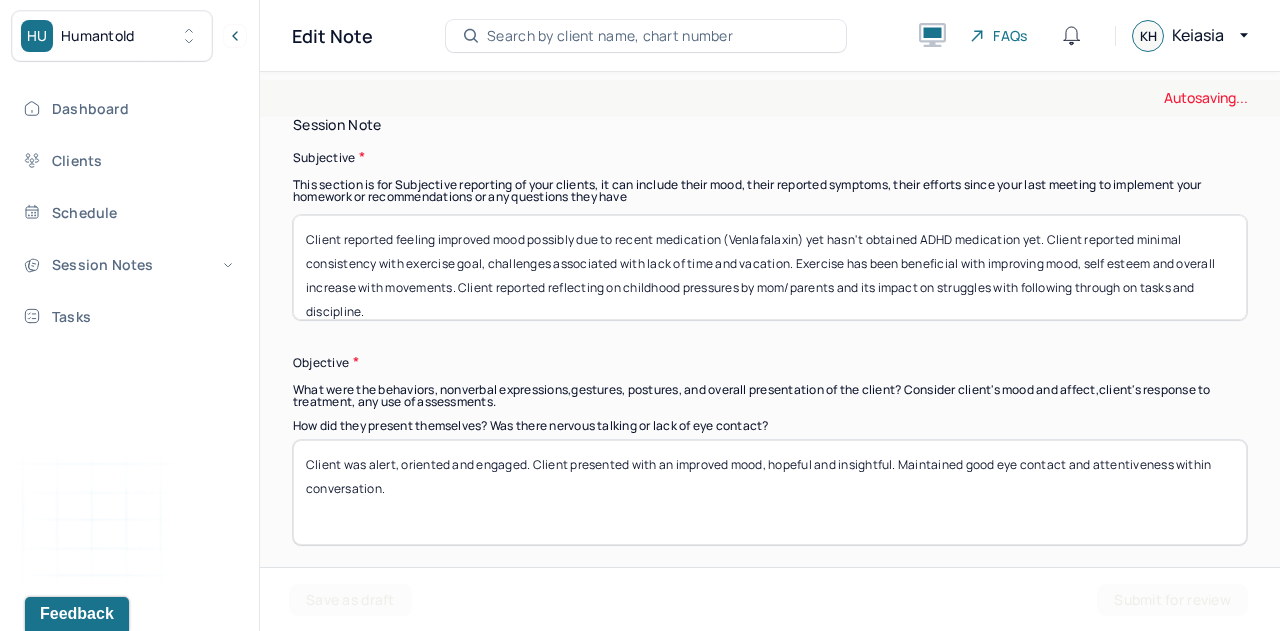 click on "Client reported feeling improved mood possibly due to recent medication (Venfalaxin) yet hasn't obtained ADHD medication yet. Client reported minimal consistency with exercise goal, challenges associated with lack of time and vacation. Exercise has been beneficial with improving mood, self esteem and overall increase with movements. Client reported reflecting on childhood pressures by mom/parents and its impact on struggles with following through on tasks and discipline." at bounding box center (770, 267) 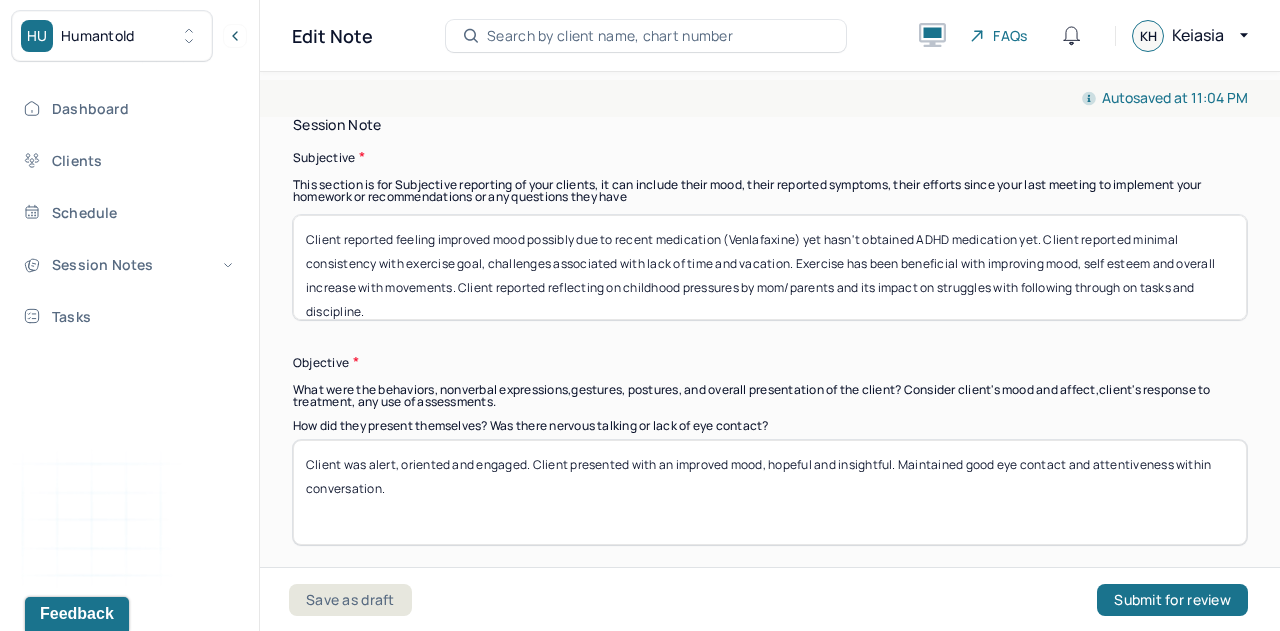 type on "Client reported feeling improved mood possibly due to recent medication (Venlafaxine) yet hasn't obtained ADHD medication yet. Client reported minimal consistency with exercise goal, challenges associated with lack of time and vacation. Exercise has been beneficial with improving mood, self esteem and overall increase with movements. Client reported reflecting on childhood pressures by mom/parents and its impact on struggles with following through on tasks and discipline." 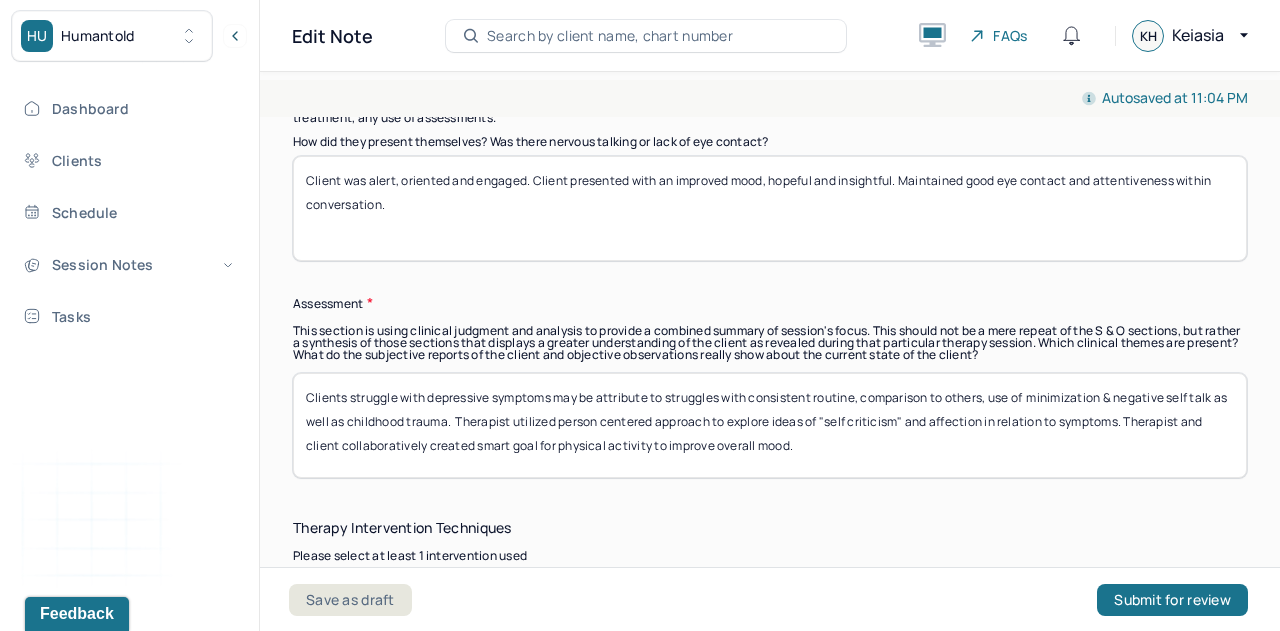 scroll, scrollTop: 1464, scrollLeft: 0, axis: vertical 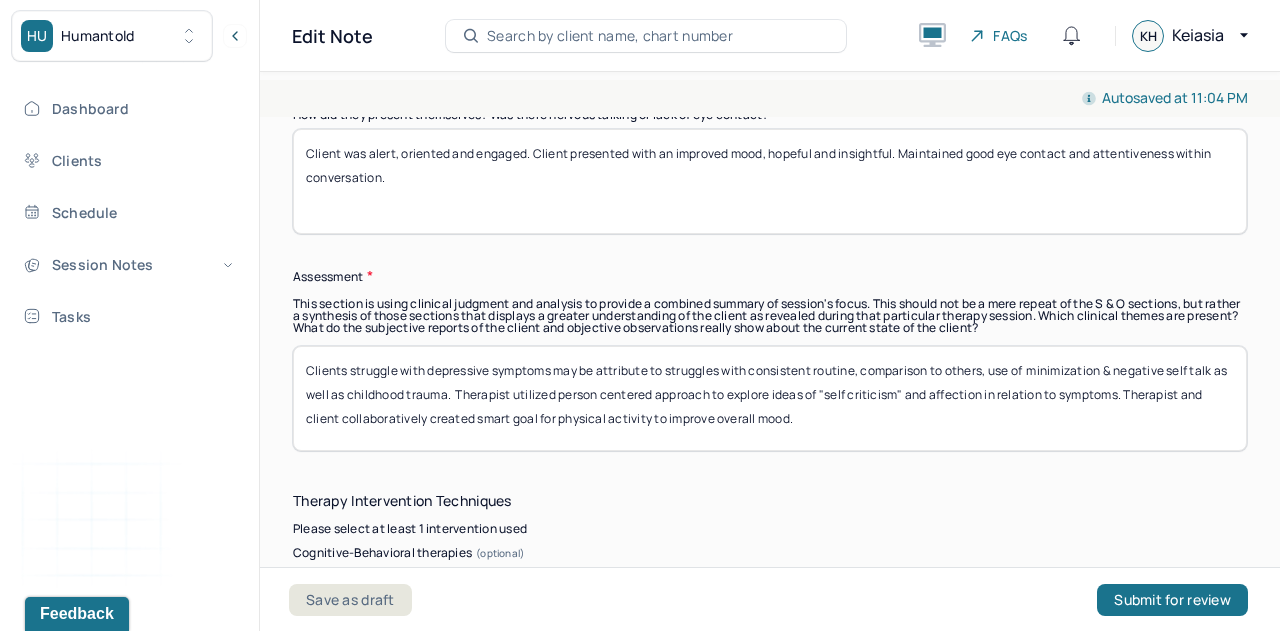 drag, startPoint x: 304, startPoint y: 363, endPoint x: 901, endPoint y: 485, distance: 609.3382 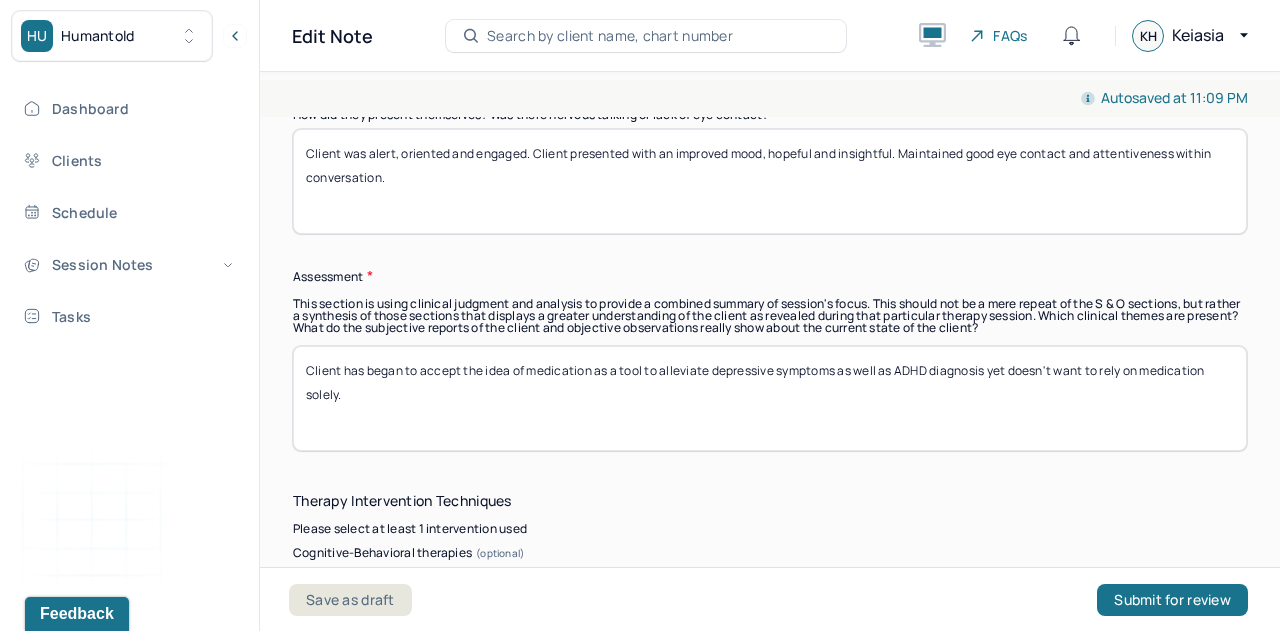 click on "Client has began to accept the idea of medication as a tool to alleviate depressive symptoms as well as ADHD diagnosis yet doesn't want to rely on medication solely." at bounding box center (770, 398) 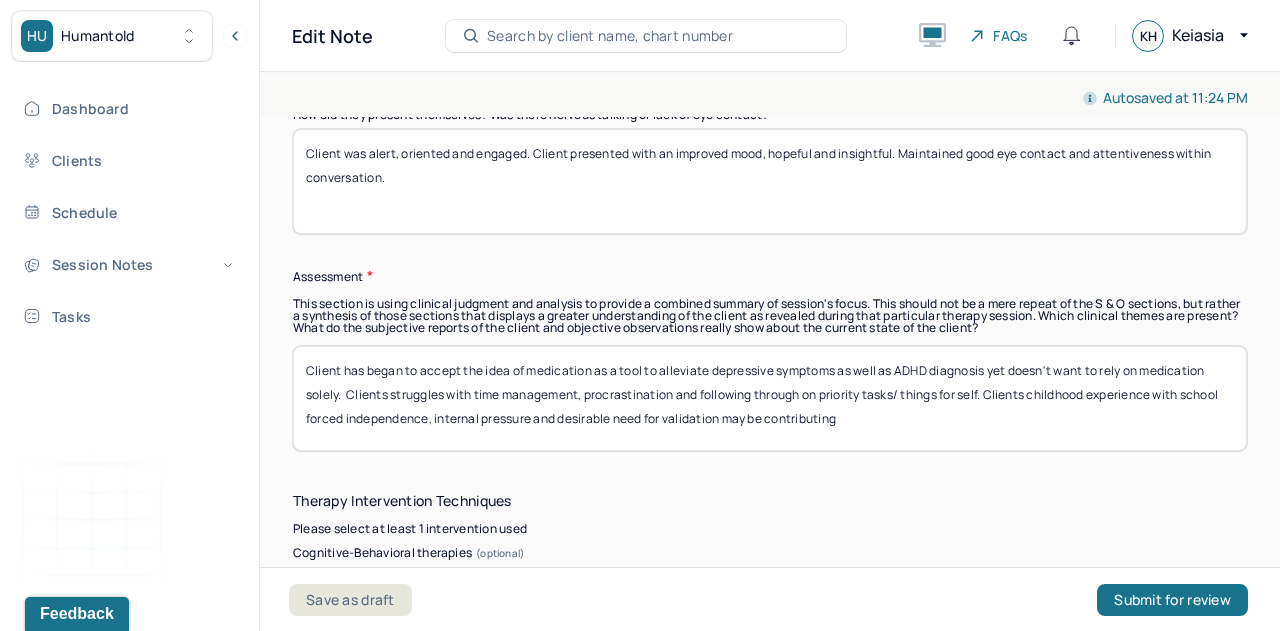click on "Client has began to accept the idea of medication as a tool to alleviate depressive symptoms as well as ADHD diagnosis yet doesn't want to rely on medication solely.  Clients struggles with time management, procrastination and following through on priority tasks/ things for self. Clients childhood experience with school forced independence, internal pressure and desirable need for validation may be contributing" at bounding box center [770, 398] 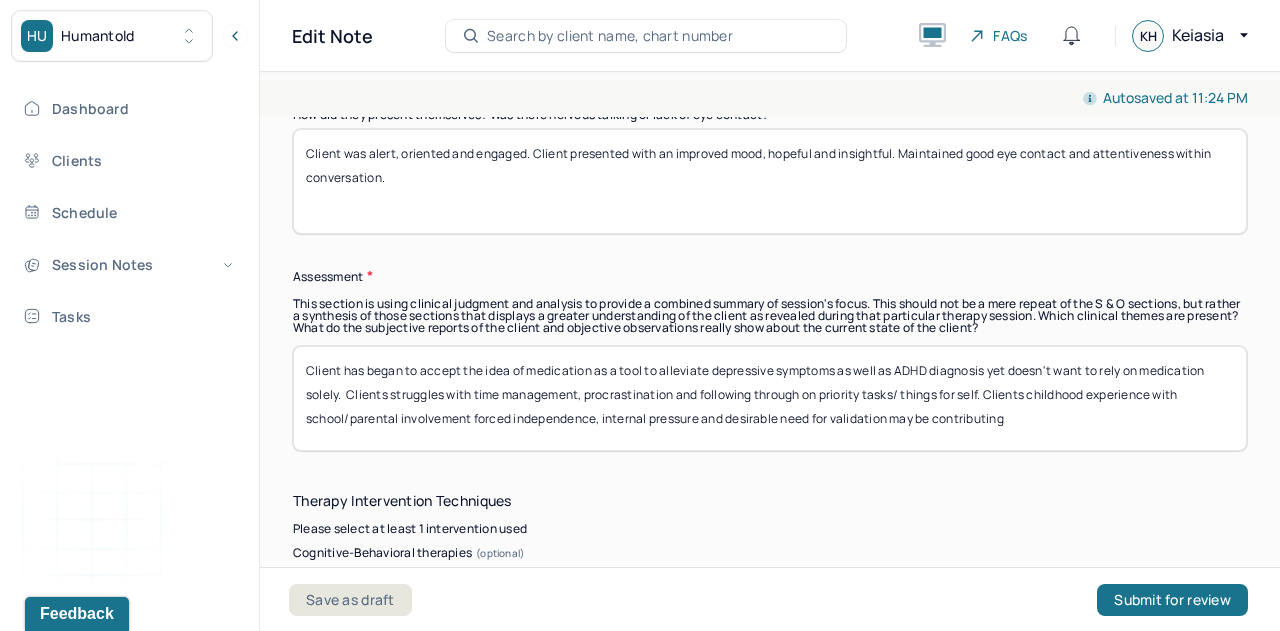 click on "Client has began to accept the idea of medication as a tool to alleviate depressive symptoms as well as ADHD diagnosis yet doesn't want to rely on medication solely.  Clients struggles with time management, procrastination and following through on priority tasks/ things for self. Clients childhood experience with school/parental involvement forced independence, internal pressure and desirable need for validation may be contributing" at bounding box center (770, 398) 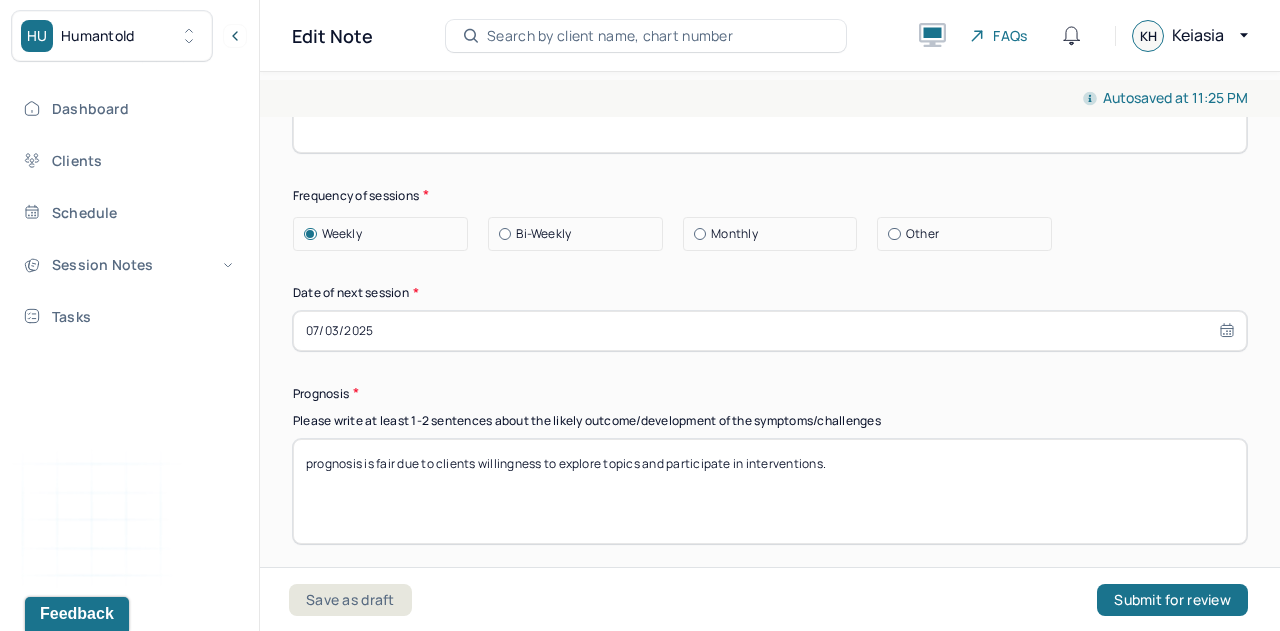 scroll, scrollTop: 2480, scrollLeft: 0, axis: vertical 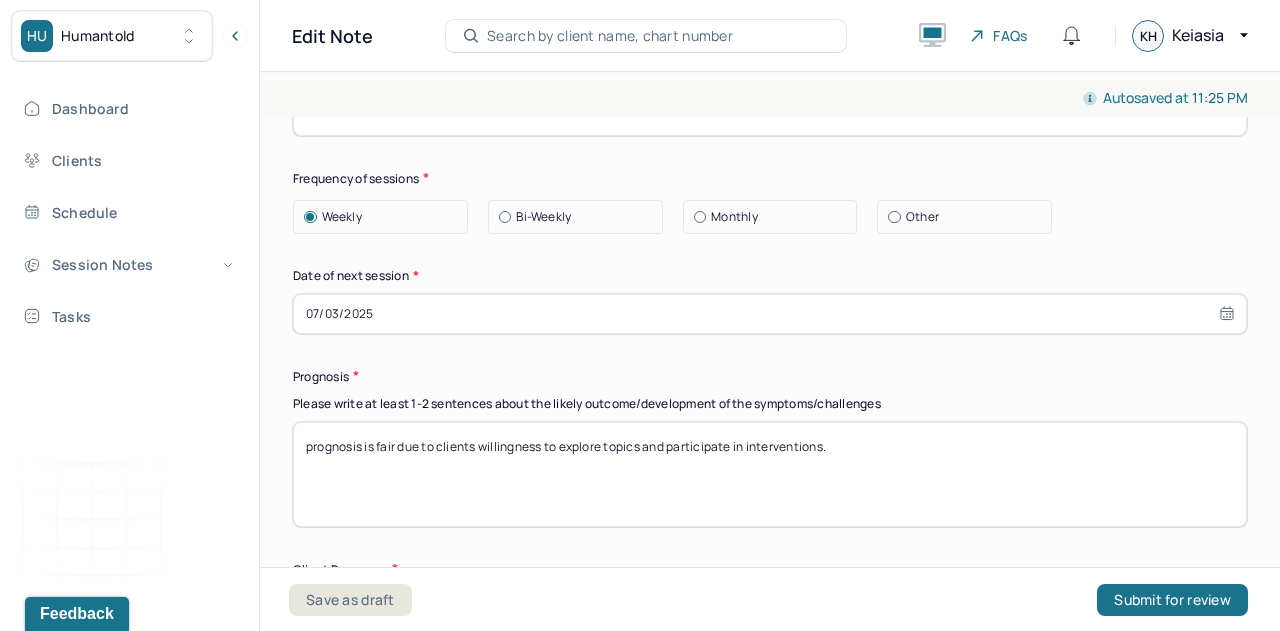 type on "Client has began to accept the idea of medication as a tool to alleviate depressive symptoms as well as ADHD diagnosis yet doesn't want to rely on medication solely.  Clients struggles with time management, procrastination and following through on priority tasks/ things for self. Clients childhood experience with school/parental involvement forced independence, internal pressure and desirable need for validation may be contributing to anxiety." 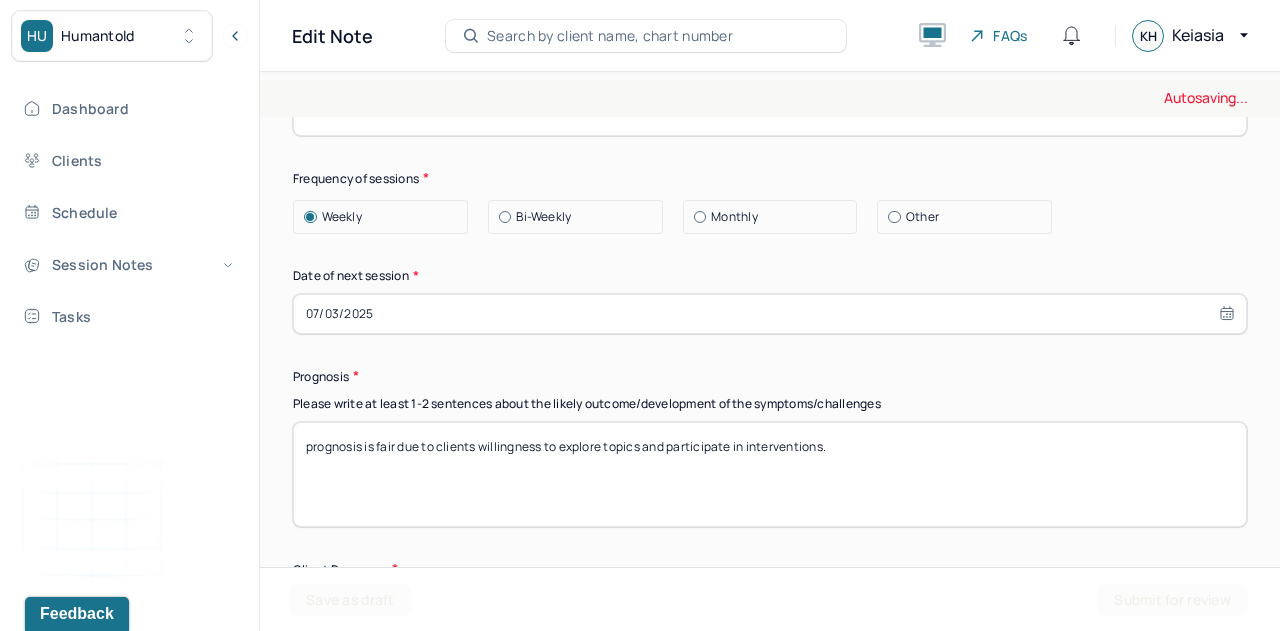 type on "Journaling Prompt , Topic of validation within childhood vs adulthood" 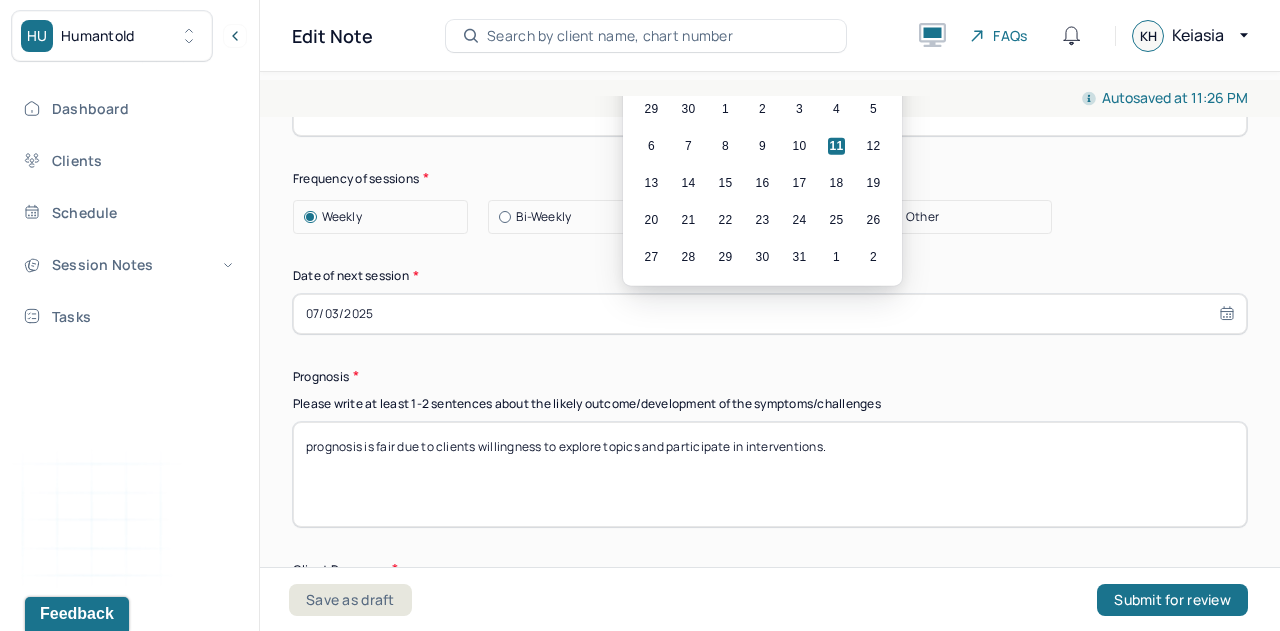 click on "24" at bounding box center [799, 219] 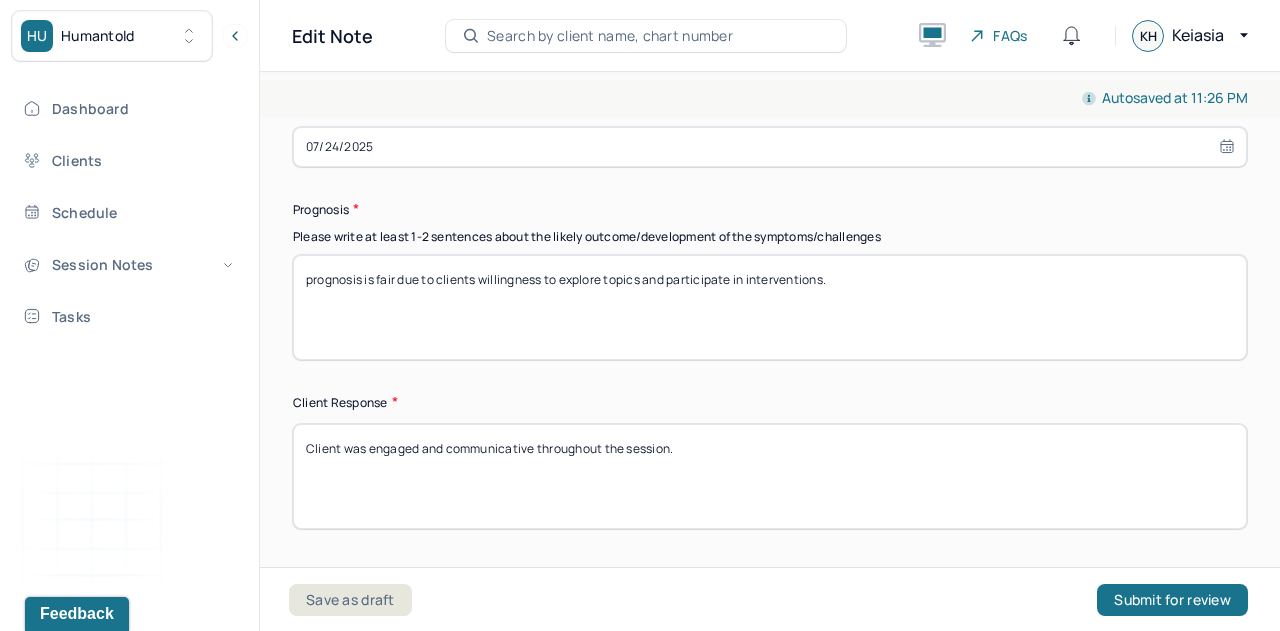 scroll, scrollTop: 2648, scrollLeft: 0, axis: vertical 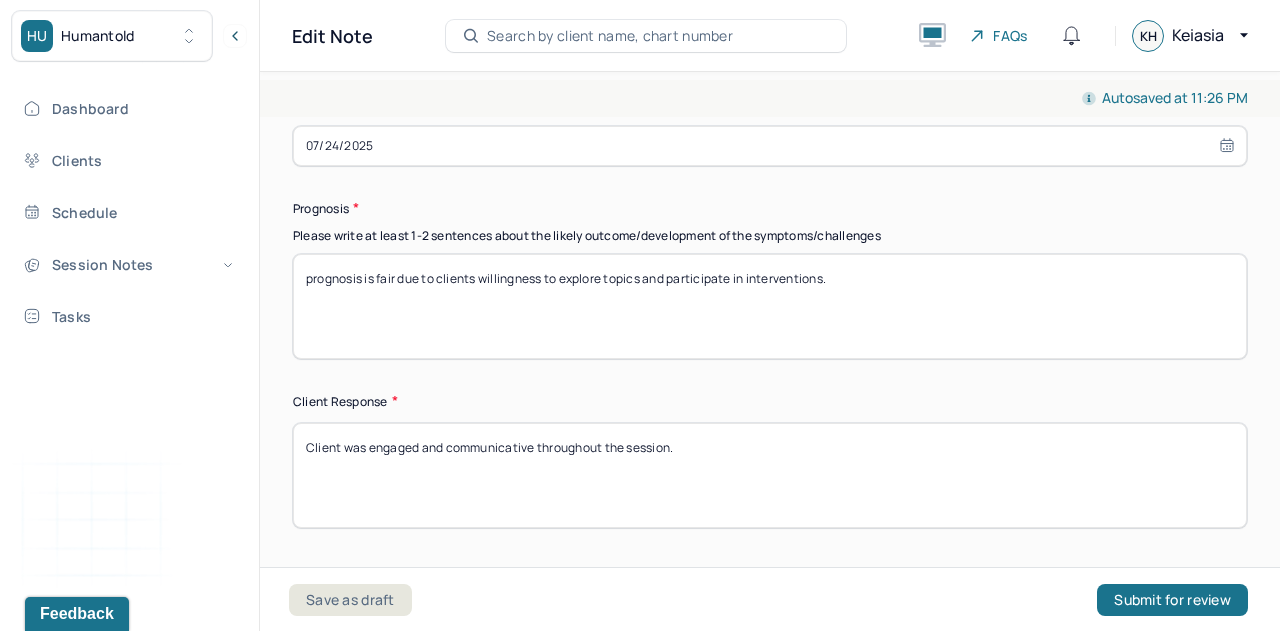 drag, startPoint x: 876, startPoint y: 457, endPoint x: 674, endPoint y: 460, distance: 202.02228 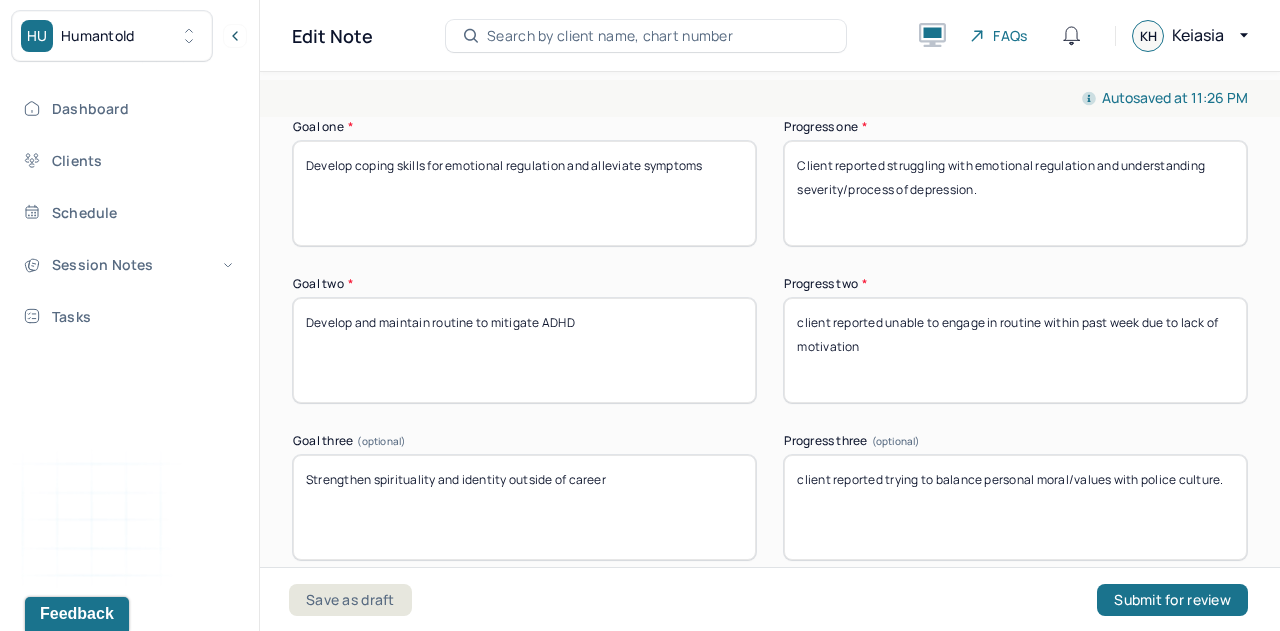 scroll, scrollTop: 3128, scrollLeft: 0, axis: vertical 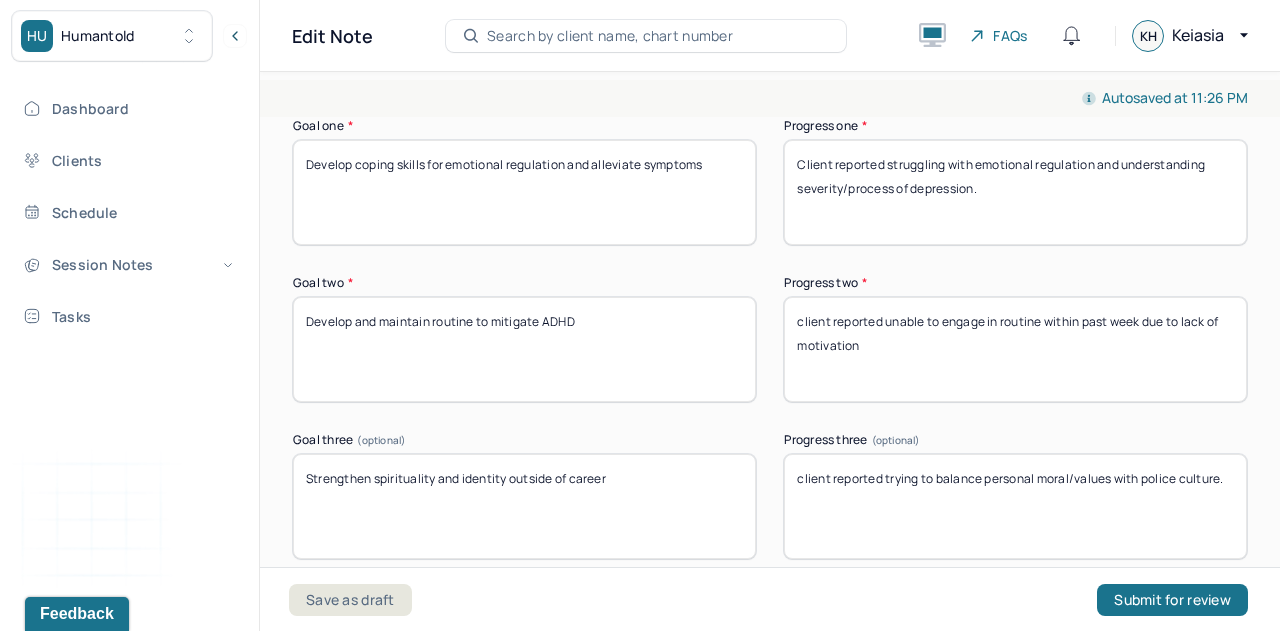 type on "prognosis is fair due to clients willingness to explore topics and motivations to implement interventions" 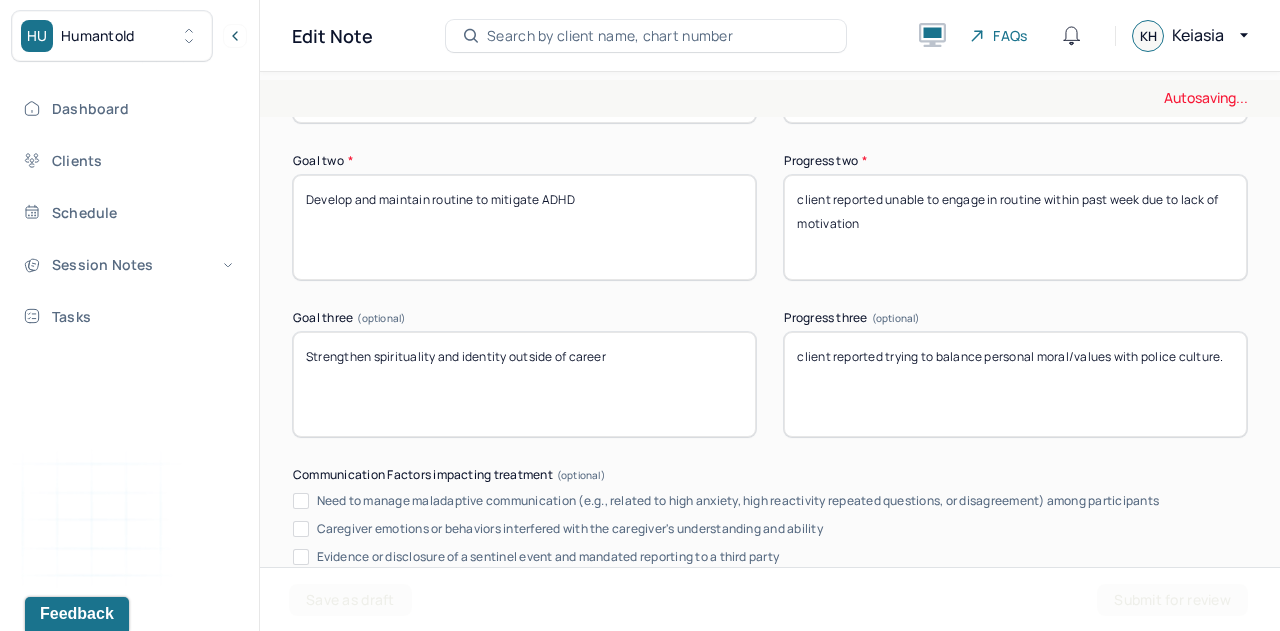 scroll, scrollTop: 3258, scrollLeft: 0, axis: vertical 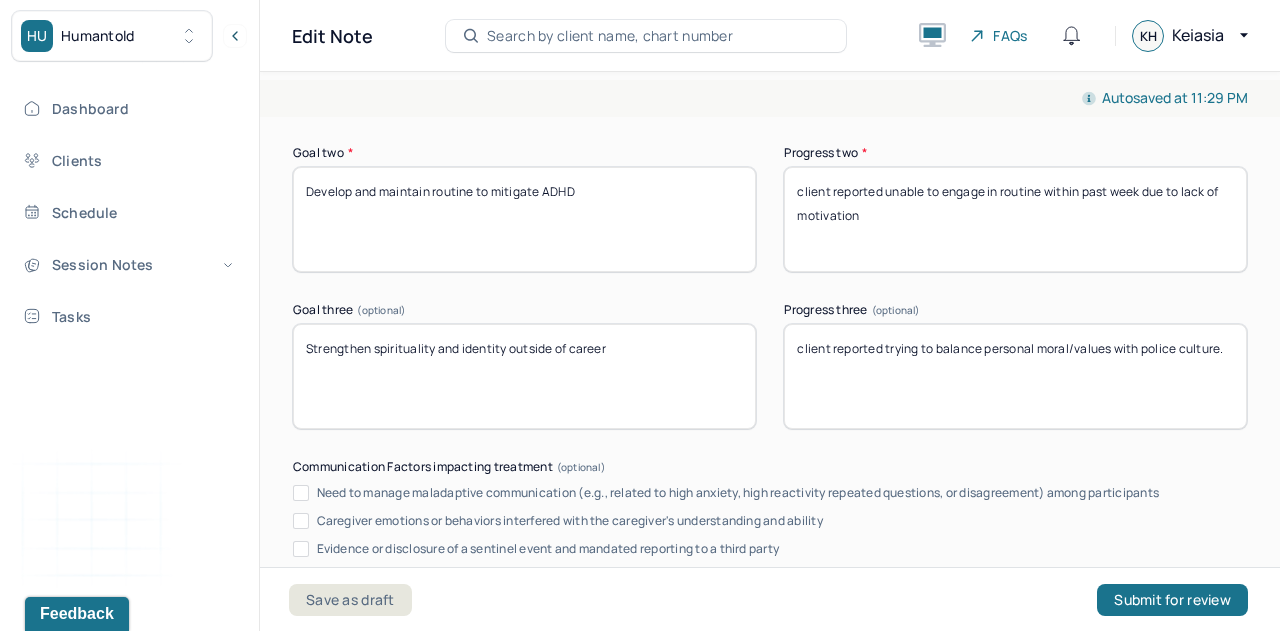 type on "Client reported improvements with mood due to recent medications yet still struggling with motivations and procrastination." 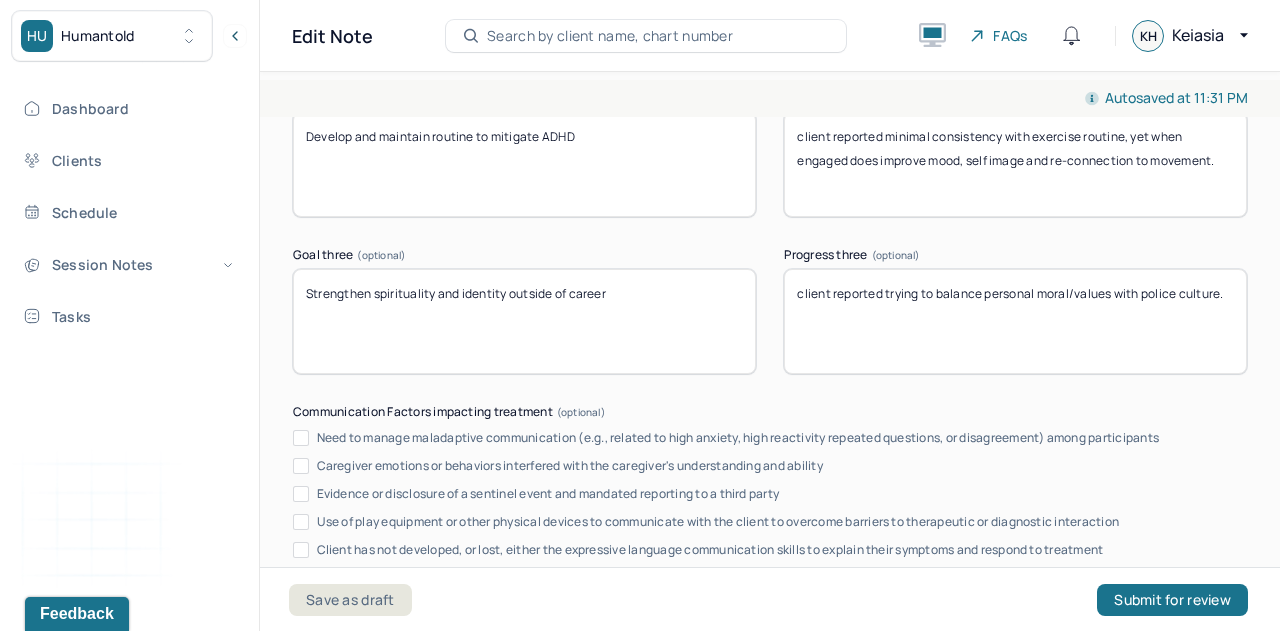 scroll, scrollTop: 3314, scrollLeft: 0, axis: vertical 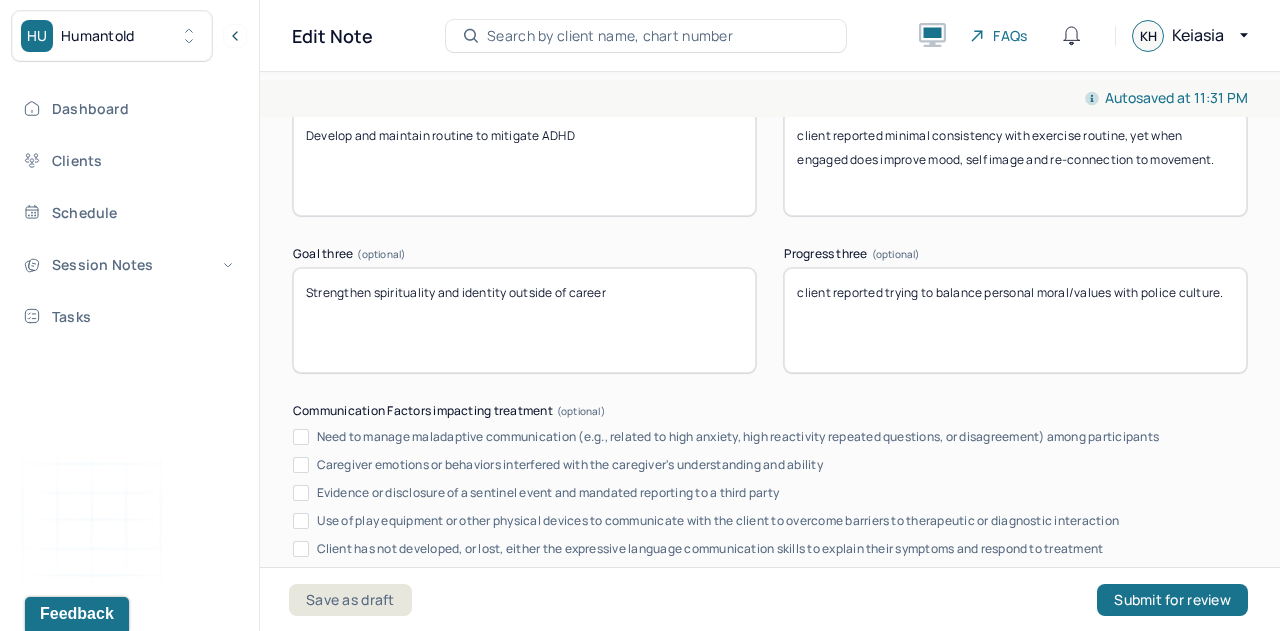 type on "client reported minimal consistency with exercise routine, yet when engaged does improve mood, self image and re-connection to movement." 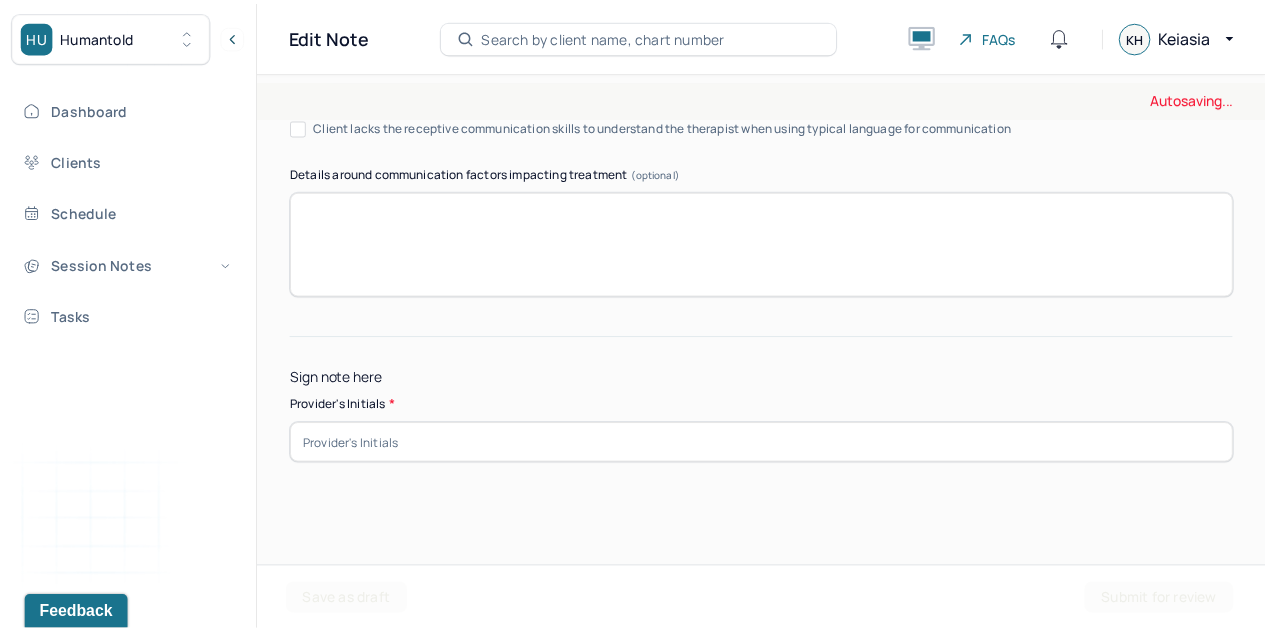 scroll, scrollTop: 3955, scrollLeft: 0, axis: vertical 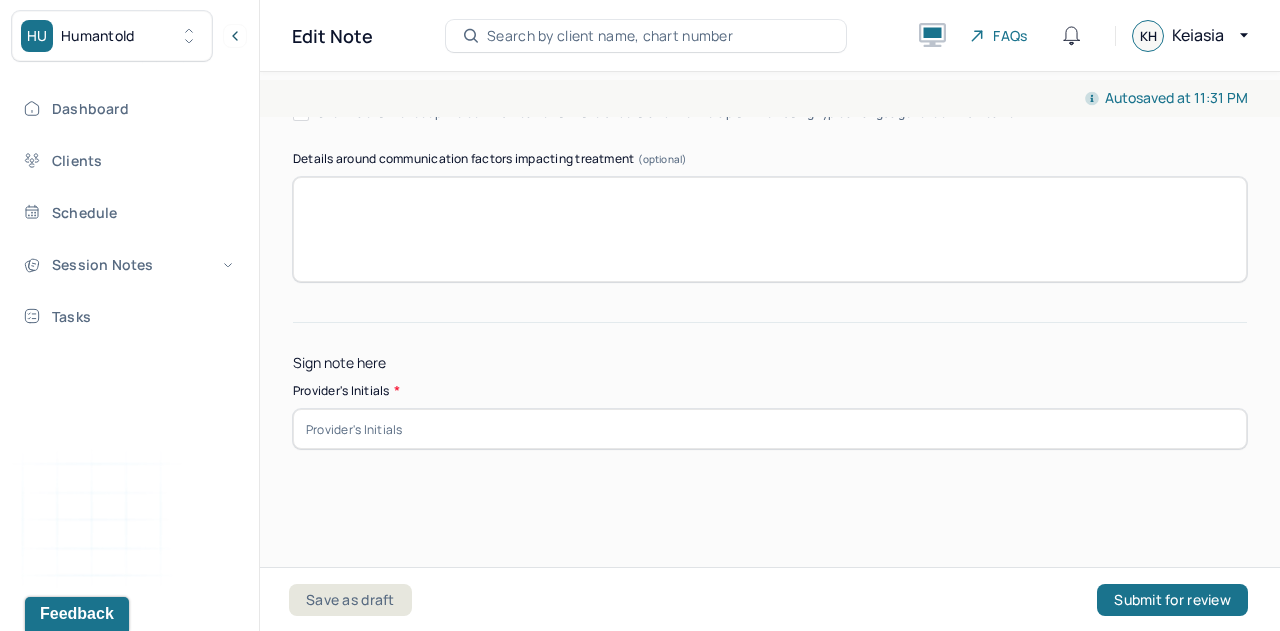 type on "not addressed within session" 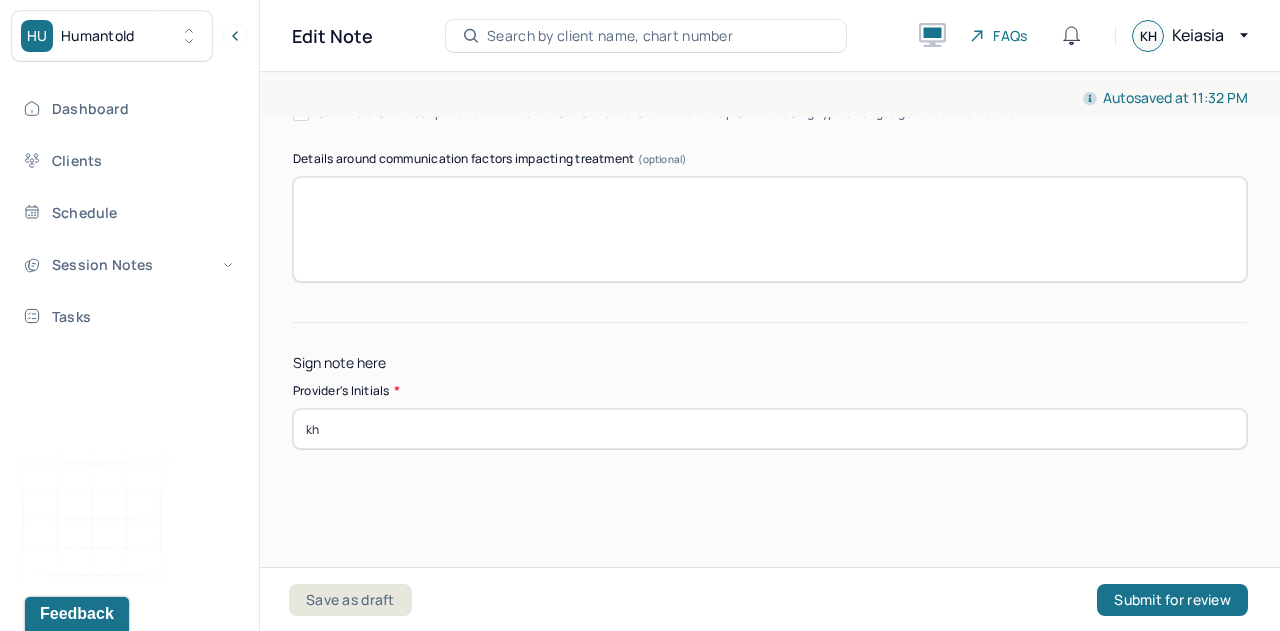 type on "kh" 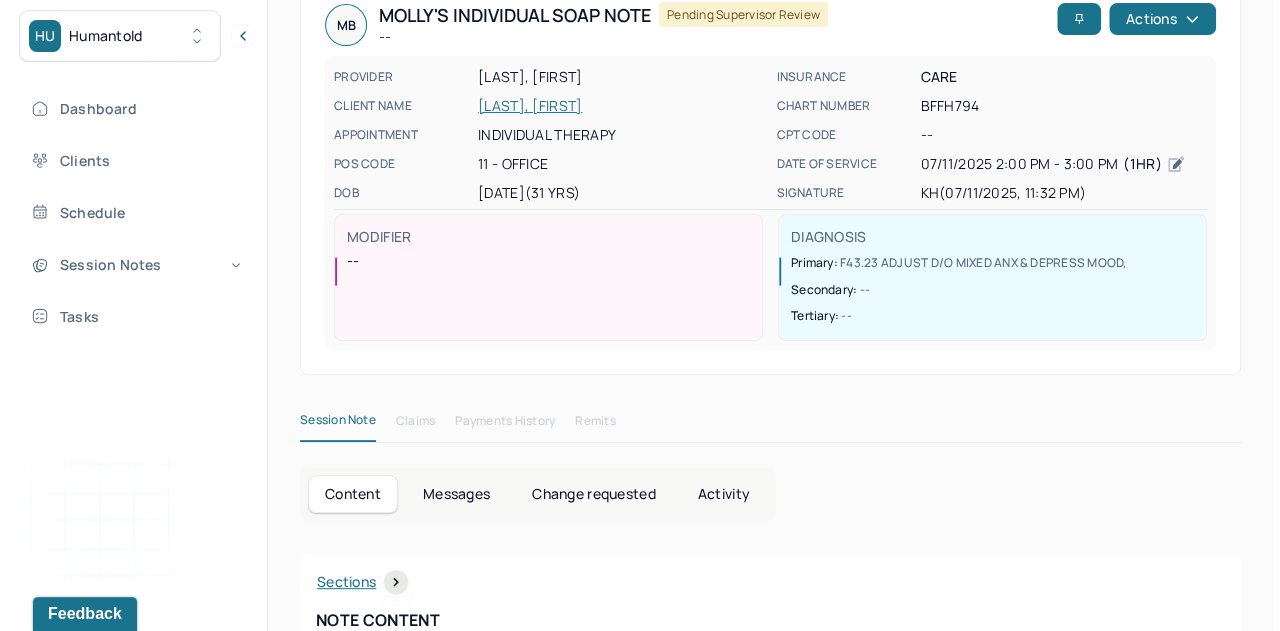 scroll, scrollTop: 117, scrollLeft: 0, axis: vertical 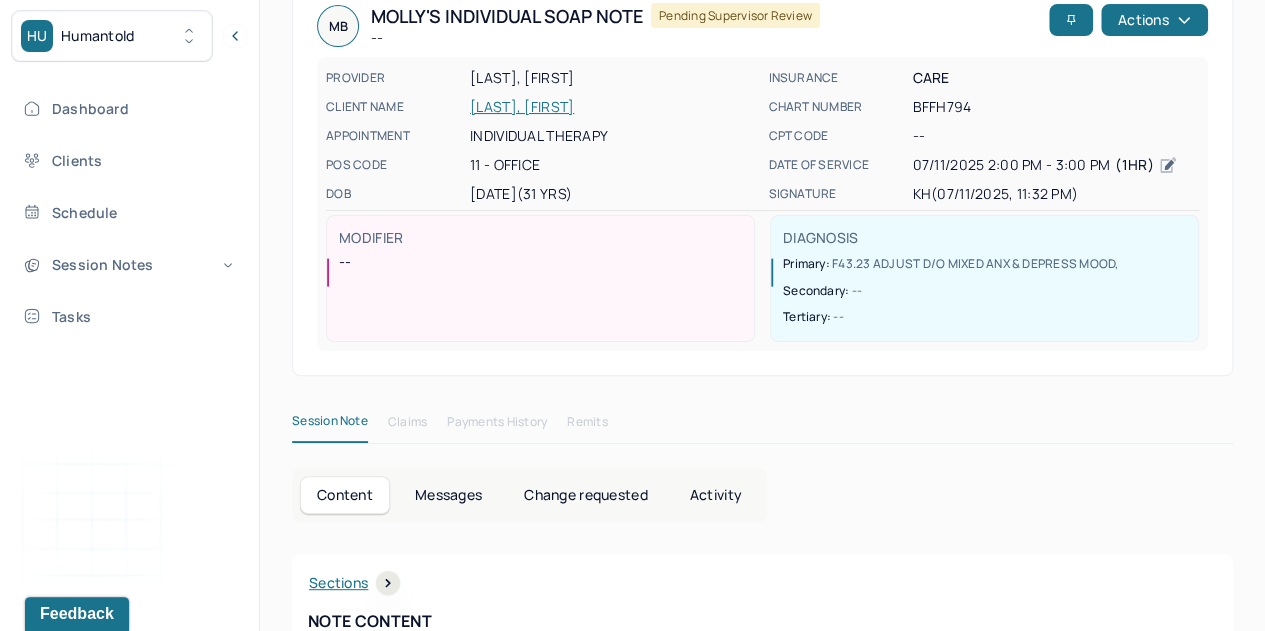 click on "Actions" at bounding box center (1154, 20) 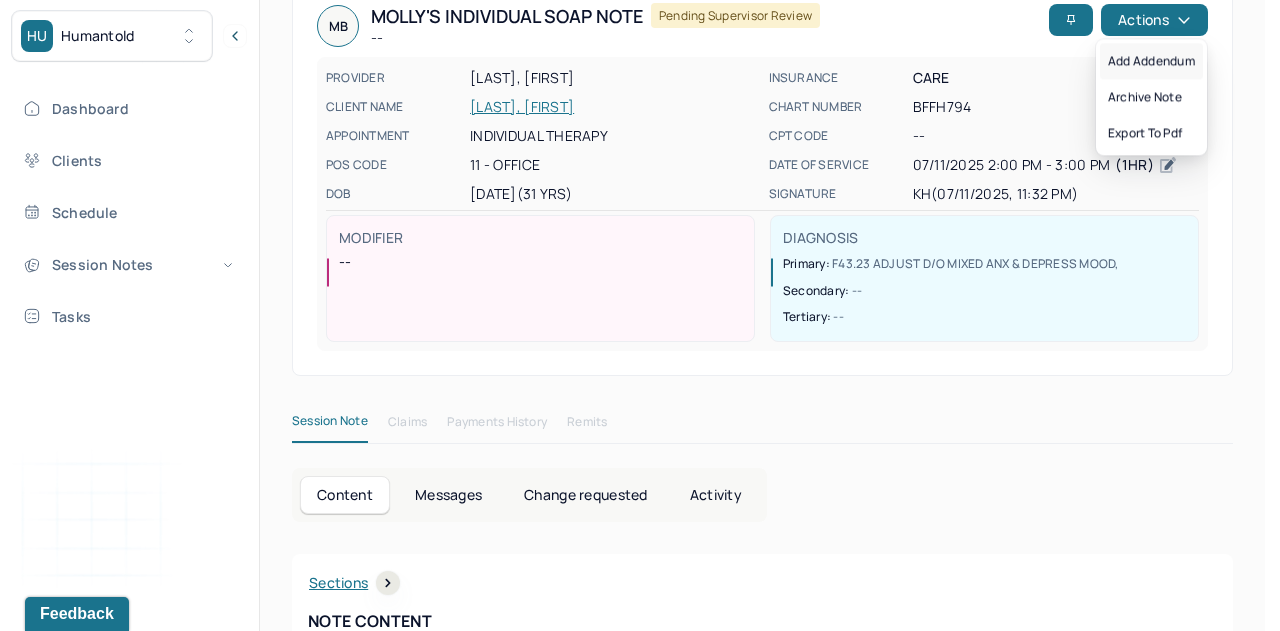 click on "Add addendum" at bounding box center [1151, 61] 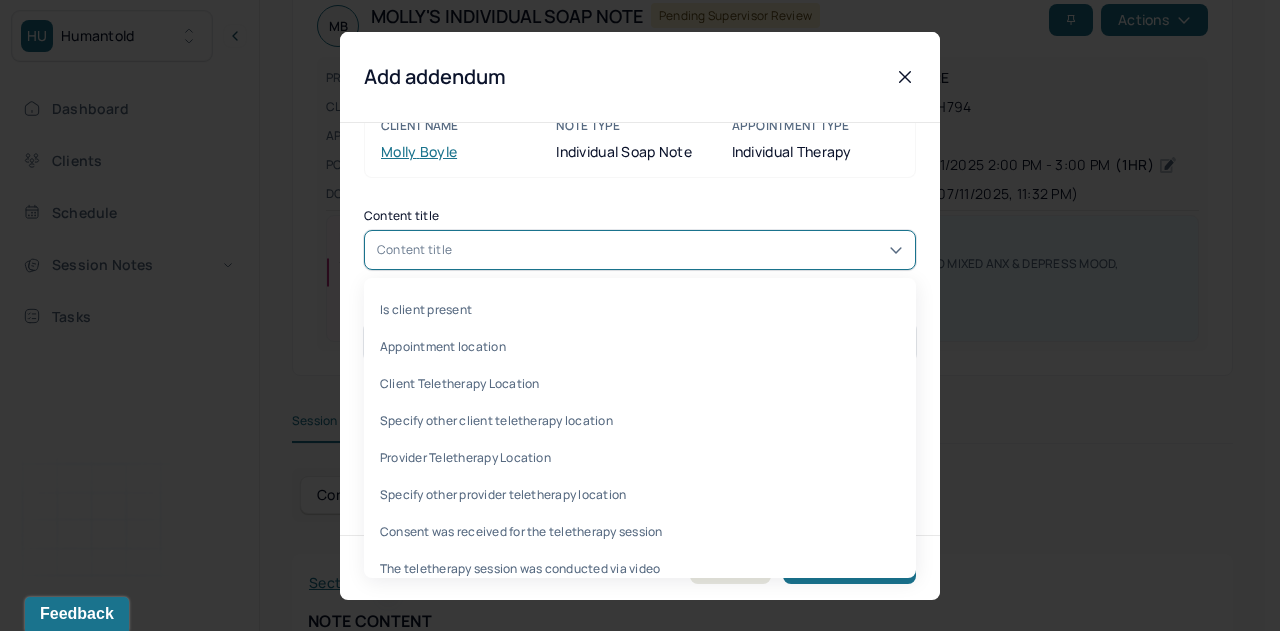 click on "34 results available. Use Up and Down to choose options, press Enter to select the currently focused option, press Escape to exit the menu, press Tab to select the option and exit the menu. Content title Is client present Appointment location Client Teletherapy Location Specify other client teletherapy location Provider Teletherapy Location Specify other provider teletherapy location Consent was received for the teletherapy session The teletherapy session was conducted via video Primary diagnosis Secondary diagnosis Tertiary diagnosis Emotional / Behavioural symptoms demonstrated Causing Intention for Session Subjective Objective Assessment Cognitive-Behavioral therapies Relationship based Interventions Other Plan Frequency of sessions Please specify if other Date of next session Prognosis Client Response Goal one Progress one Goal two Progress two Goal three Progress three Communication Factors impacting treatment Details around communication factors impacting treatment" at bounding box center (640, 250) 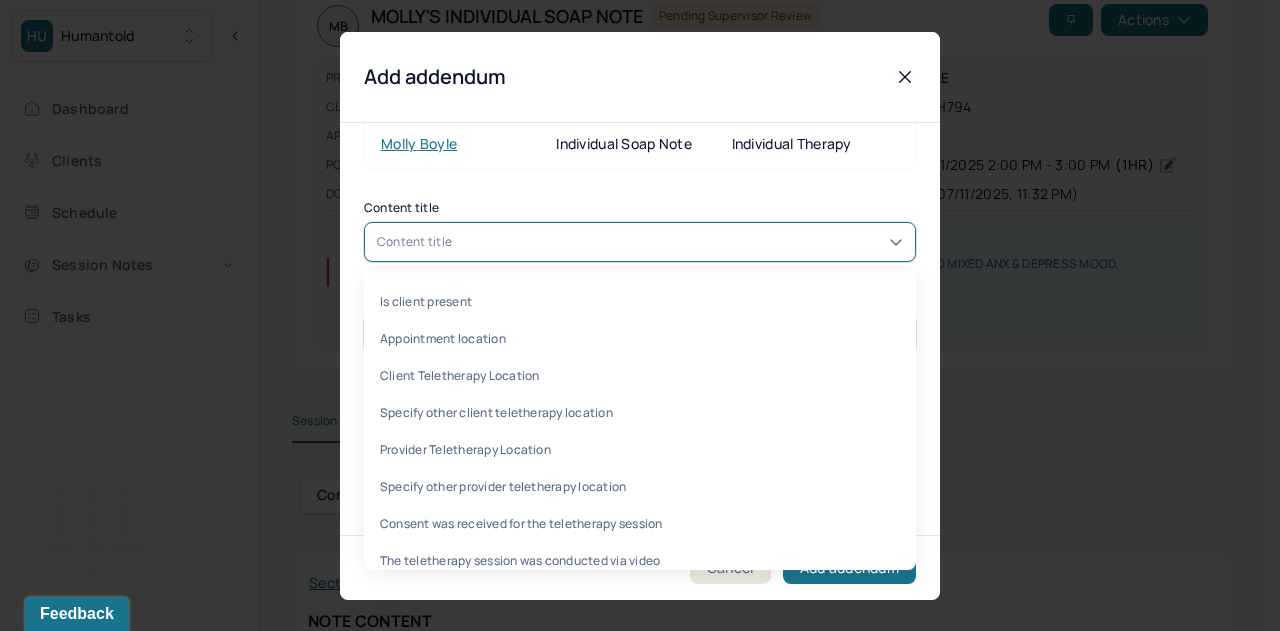 scroll, scrollTop: 100, scrollLeft: 0, axis: vertical 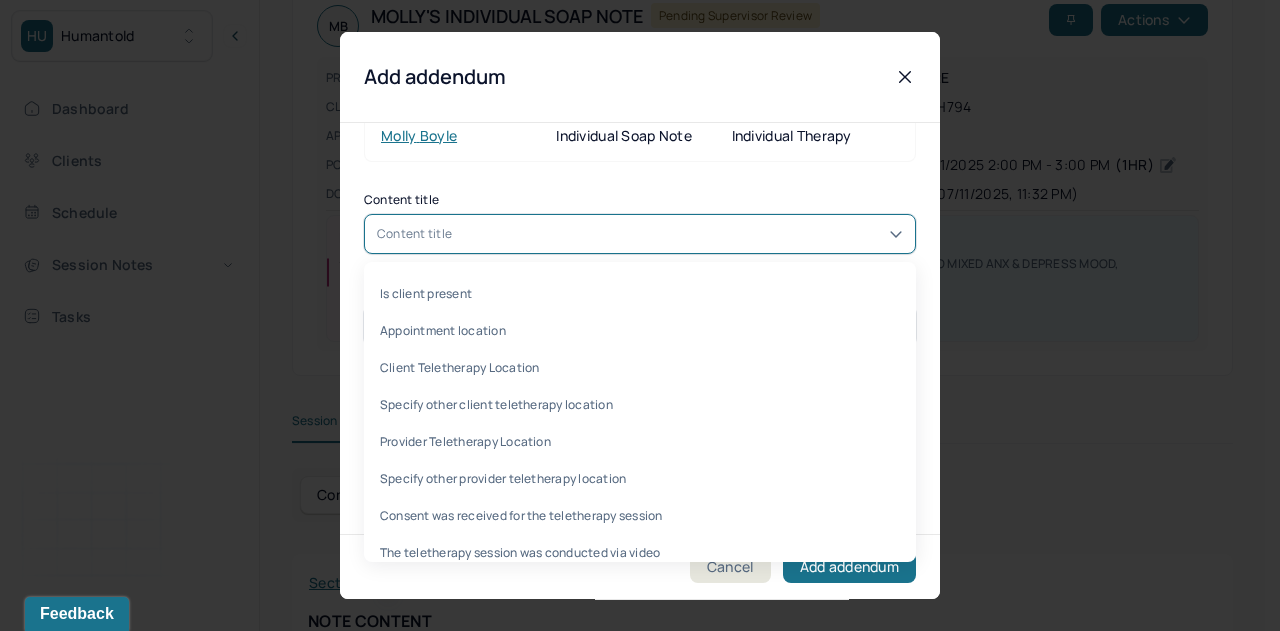 click on "Appointment location" at bounding box center [640, 330] 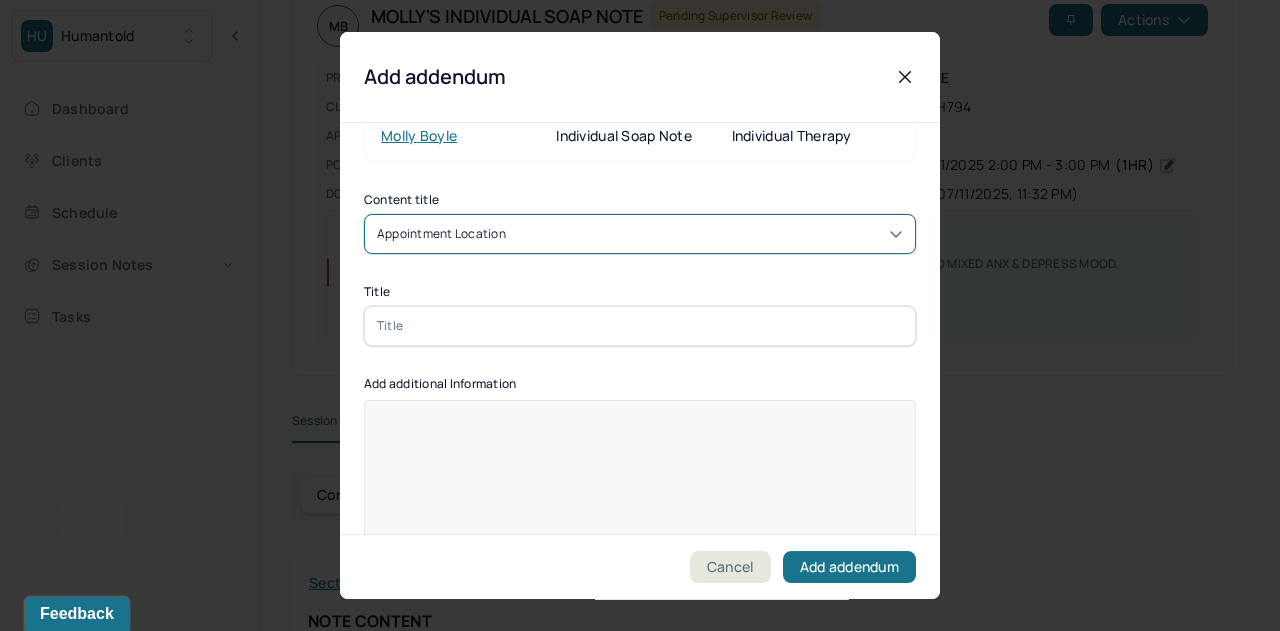 click at bounding box center (640, 326) 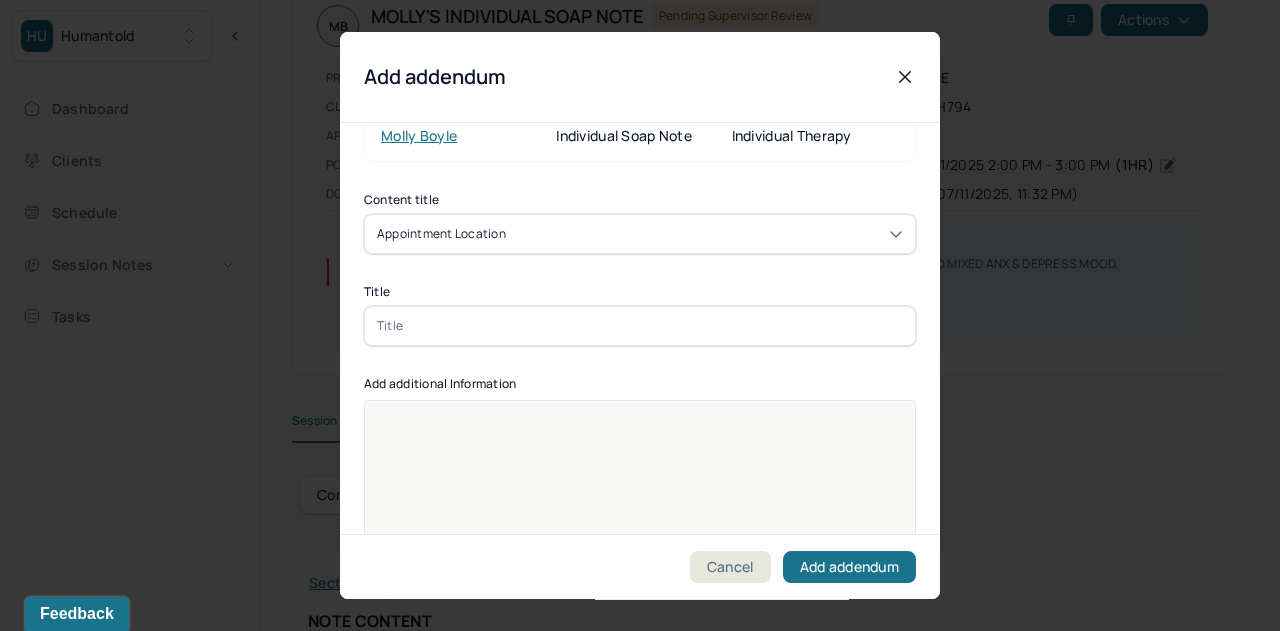 click at bounding box center [640, 326] 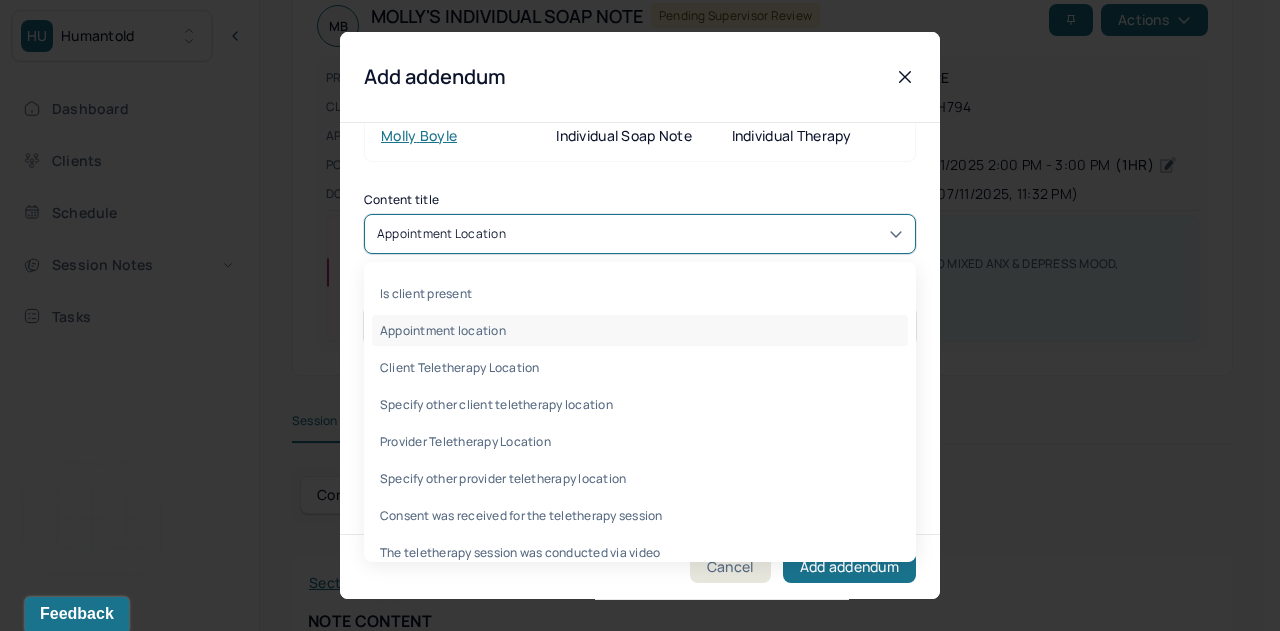 click on "Client Teletherapy Location" at bounding box center (640, 367) 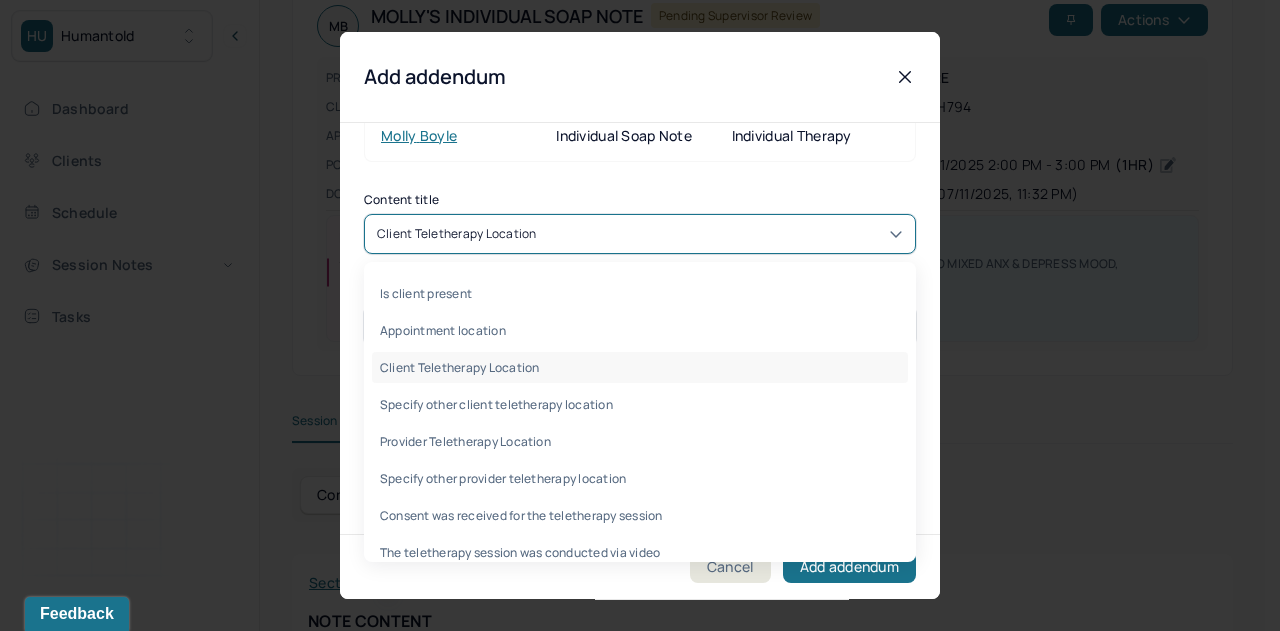 click on "Client Teletherapy Location" at bounding box center (456, 234) 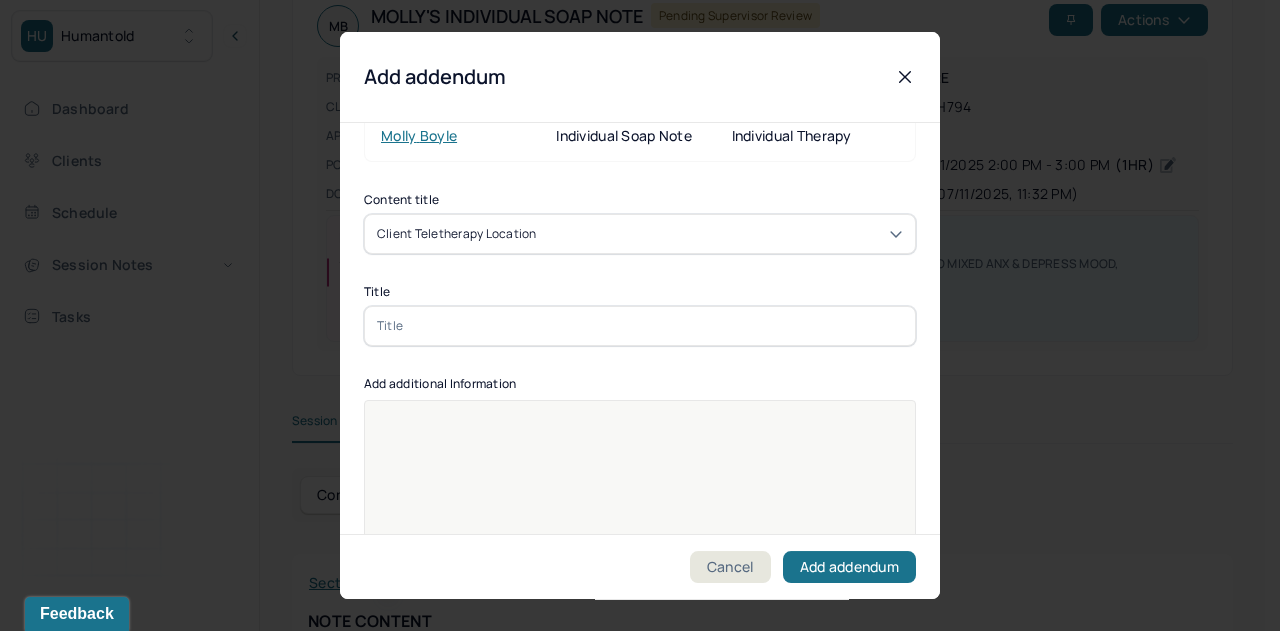 click at bounding box center (640, 326) 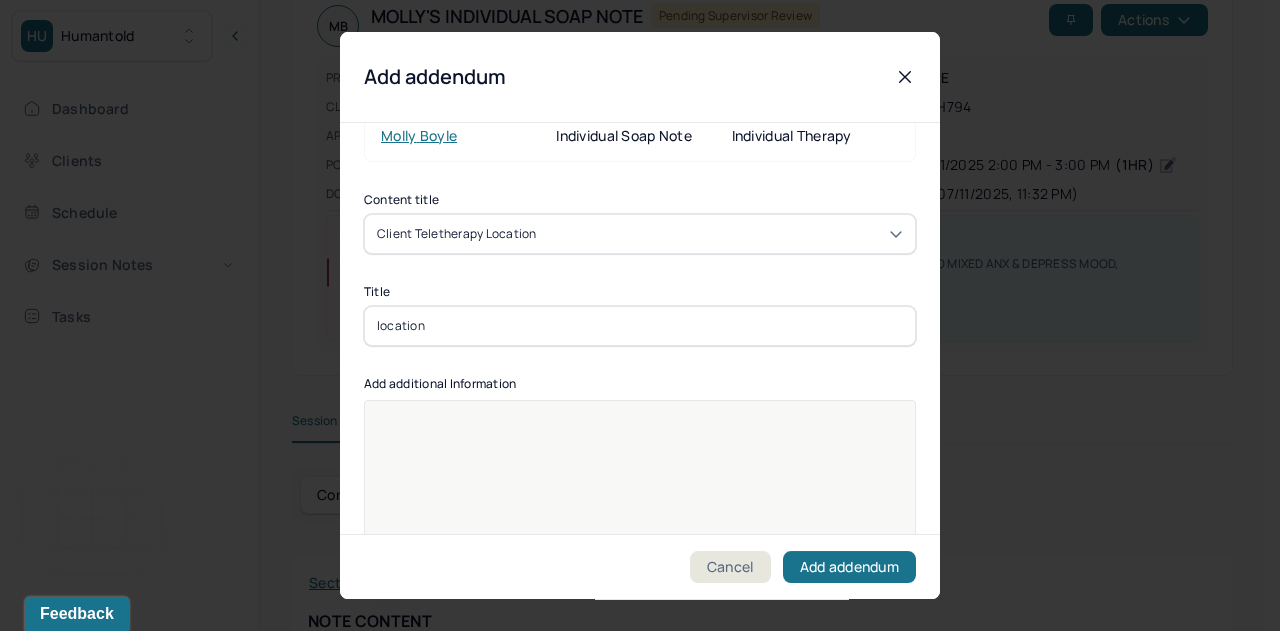 type on "location" 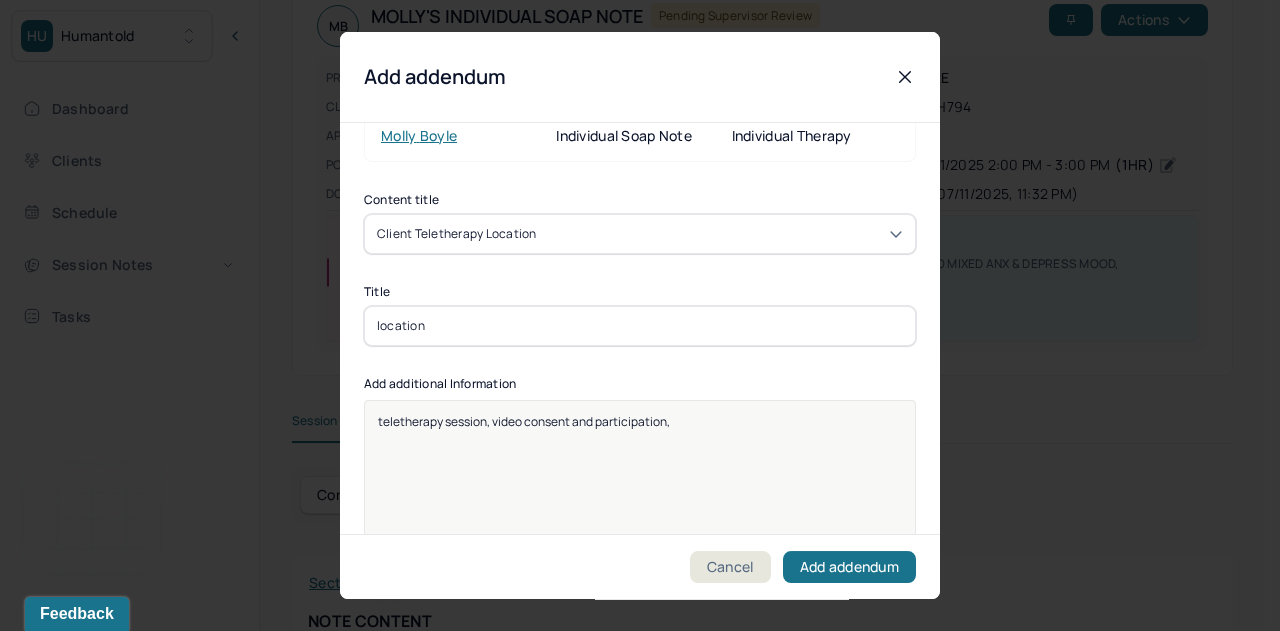 click on "Add addendum" at bounding box center [849, 567] 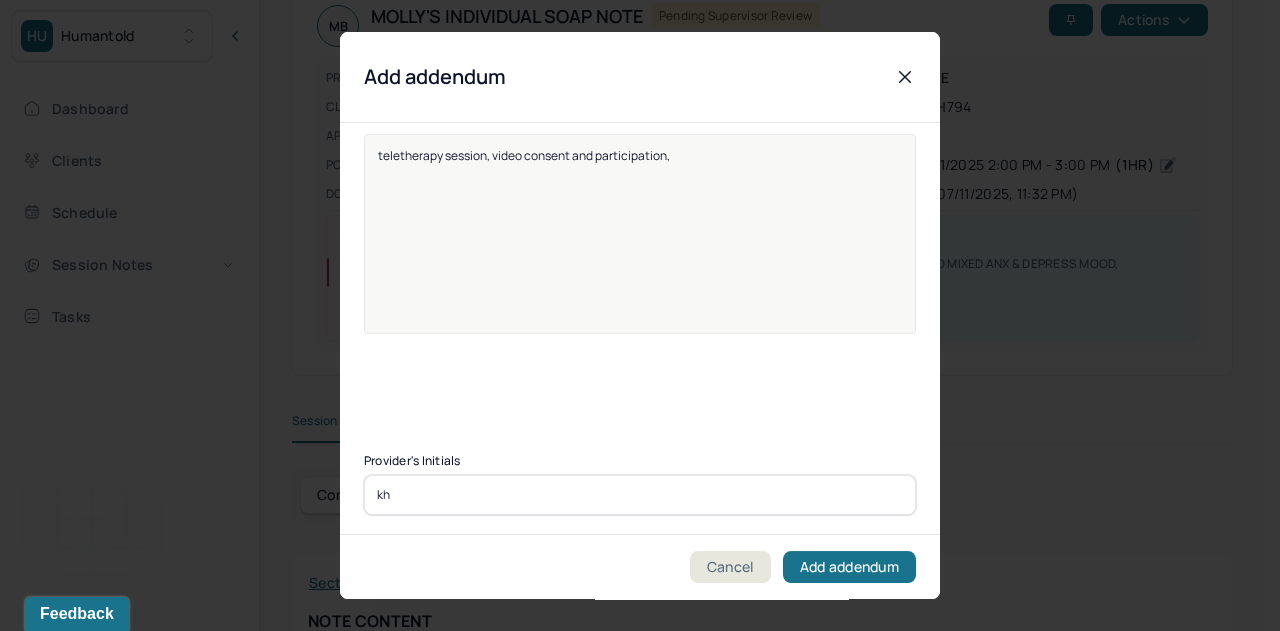 scroll, scrollTop: 22, scrollLeft: 0, axis: vertical 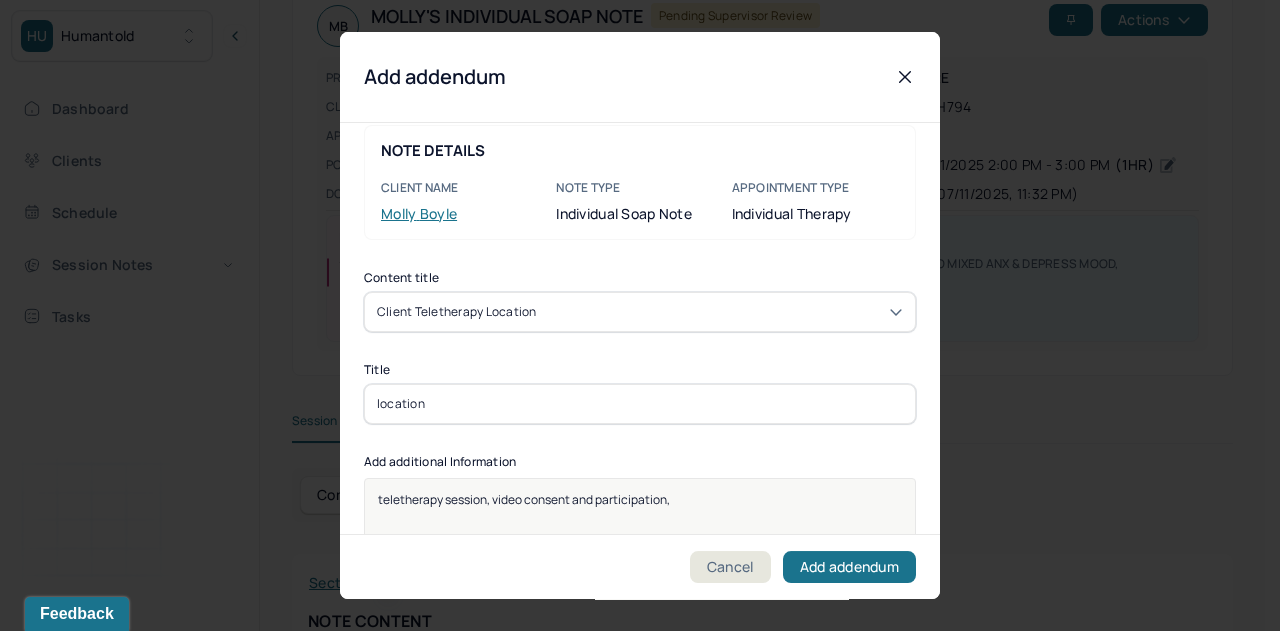 type on "kh" 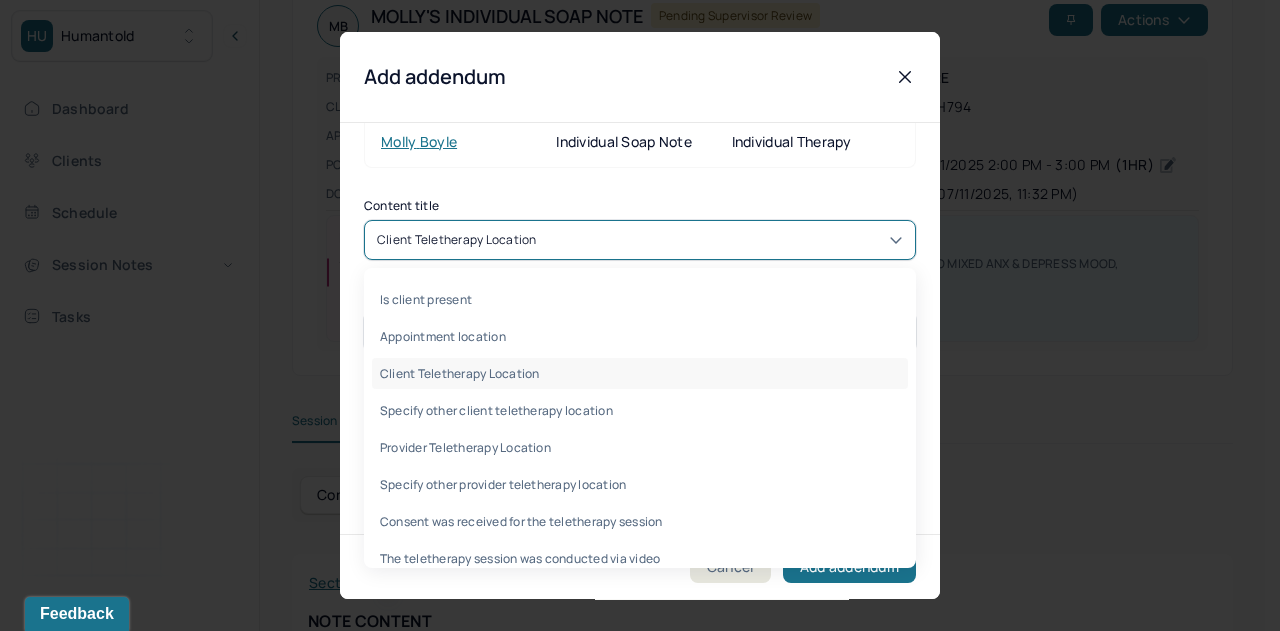 click on "34 results available. Use Up and Down to choose options, press Enter to select the currently focused option, press Escape to exit the menu, press Tab to select the option and exit the menu. Client Teletherapy Location Is client present Appointment location Client Teletherapy Location Specify other client teletherapy location Provider Teletherapy Location Specify other provider teletherapy location Consent was received for the teletherapy session The teletherapy session was conducted via video Primary diagnosis Secondary diagnosis Tertiary diagnosis Emotional / Behavioural symptoms demonstrated Causing Intention for Session Subjective Objective Assessment Cognitive-Behavioral therapies Relationship based Interventions Other Plan Frequency of sessions Please specify if other Date of next session Prognosis Client Response Goal one Progress one Goal two Progress two Goal three Progress three Communication Factors impacting treatment Details around communication factors impacting treatment" at bounding box center (640, 240) 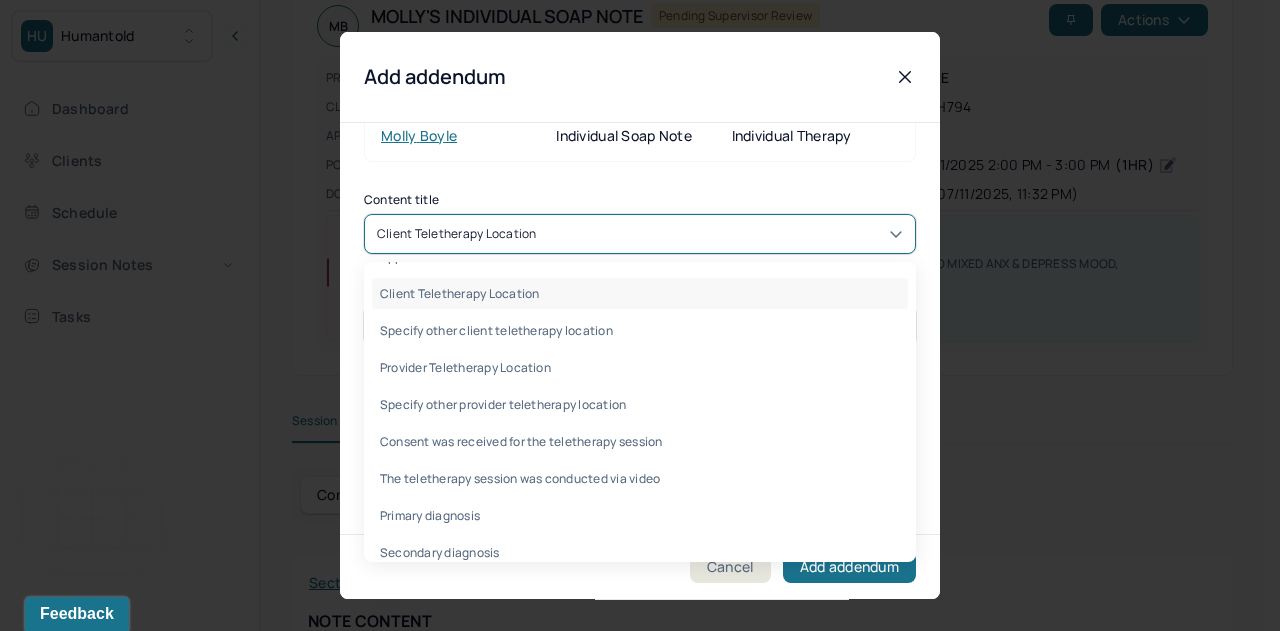 scroll, scrollTop: 82, scrollLeft: 0, axis: vertical 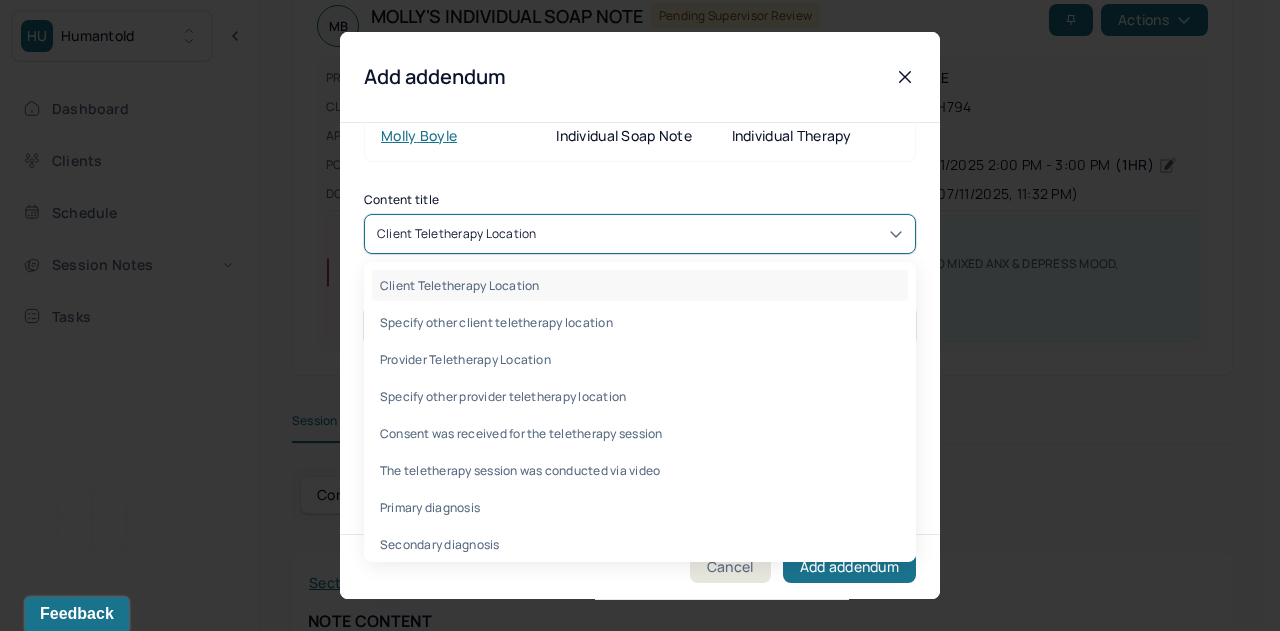 click on "NOTE DETAILS Client name [FIRST]   [LAST] Note type Individual soap note Appointment Type individual therapy Content title 34 results available. Use Up and Down to choose options, press Enter to select the currently focused option, press Escape to exit the menu, press Tab to select the option and exit the menu. Client Teletherapy Location Is client present Appointment location Client Teletherapy Location Specify other client teletherapy location Provider Teletherapy Location Specify other provider teletherapy location Consent was received for the teletherapy session The teletherapy session was conducted via video Primary diagnosis Secondary diagnosis Tertiary diagnosis Emotional / Behavioural symptoms demonstrated Causing Intention for Session Subjective Objective Assessment Cognitive-Behavioral therapies Relationship based Interventions Other Plan Frequency of sessions Please specify if other Date of next session Prognosis Client Response Goal one Progress one Goal two Progress two Goal three Progress three kh" at bounding box center [640, 414] 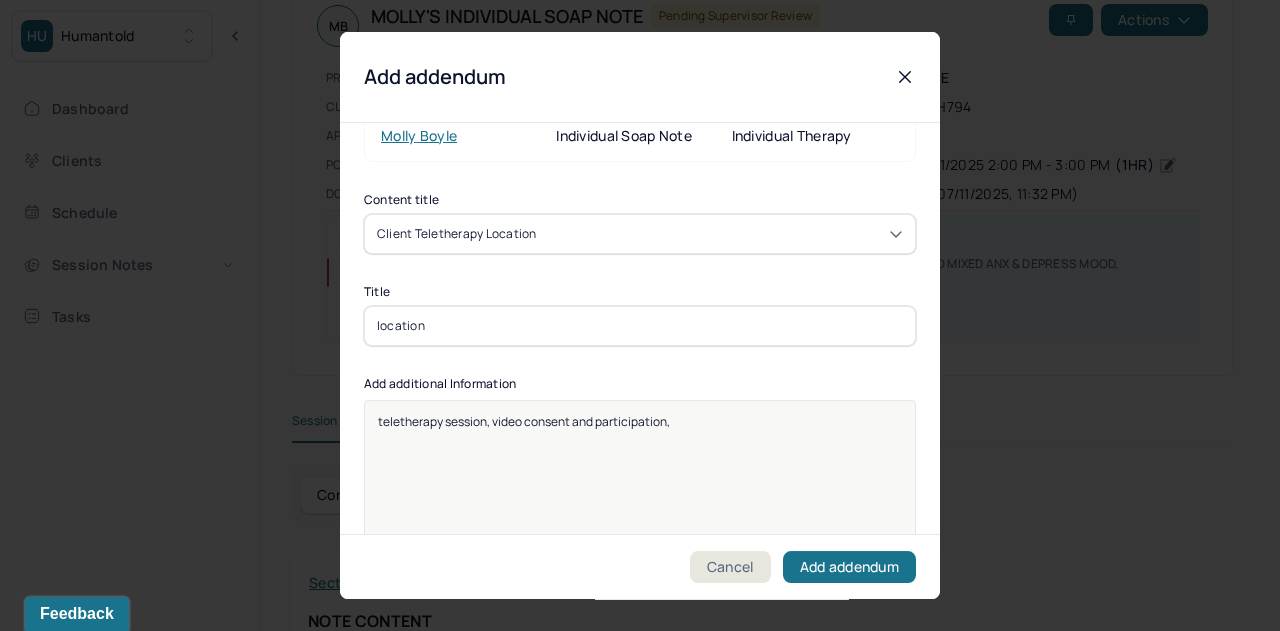 click on "teletherapy session, video consent and participation," at bounding box center [524, 421] 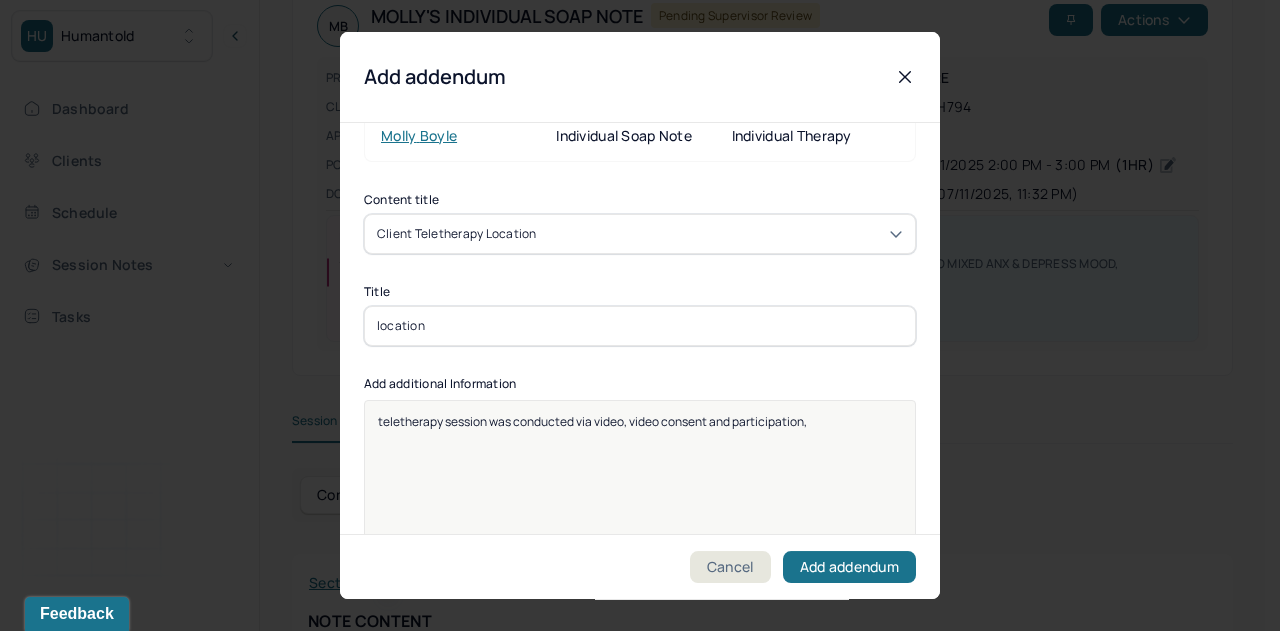 click on "teletherapy session was conducted via video, video consent and participation," at bounding box center [640, 421] 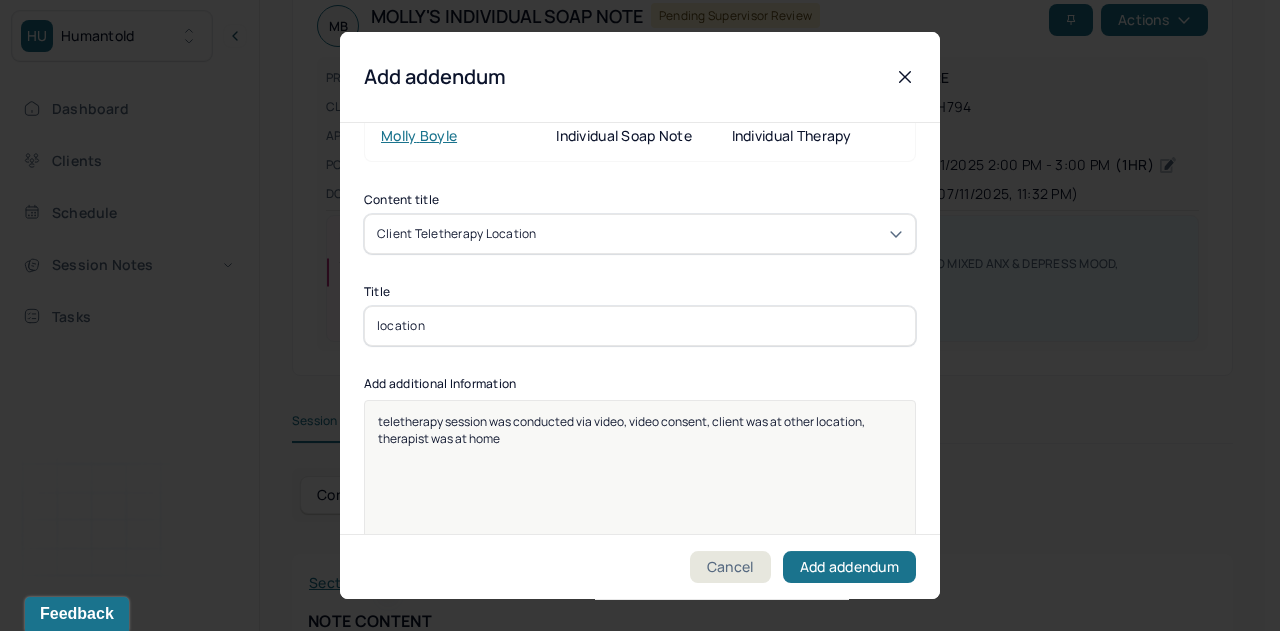 scroll, scrollTop: 25, scrollLeft: 0, axis: vertical 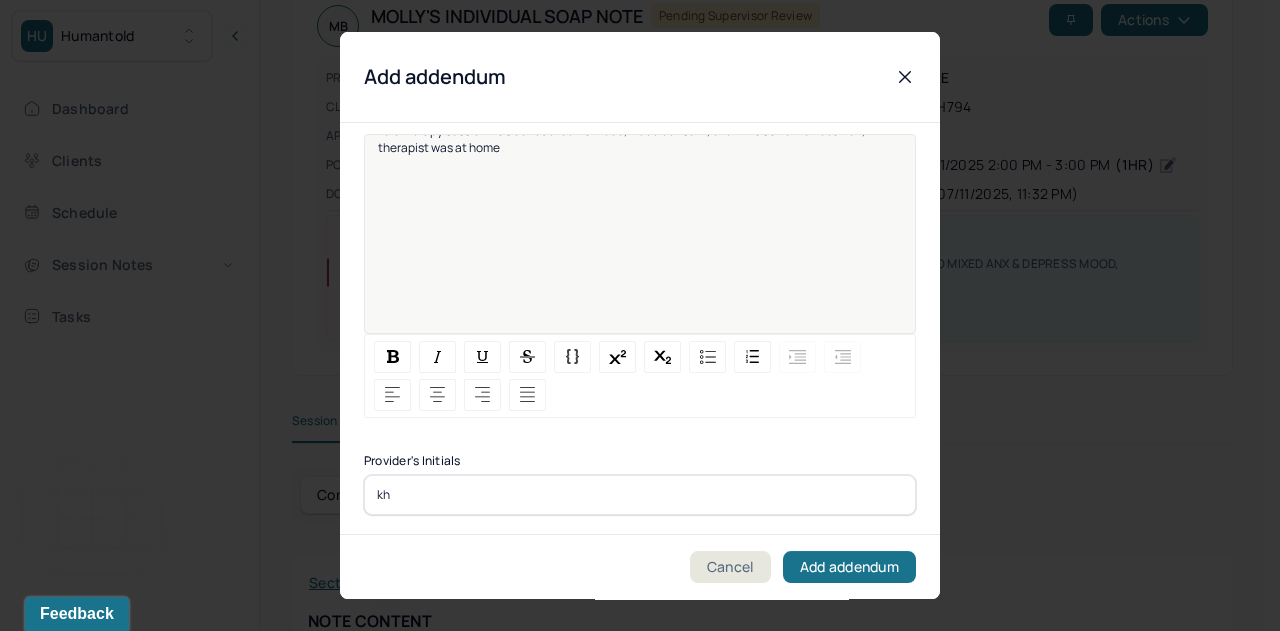 click on "Add addendum" at bounding box center (849, 567) 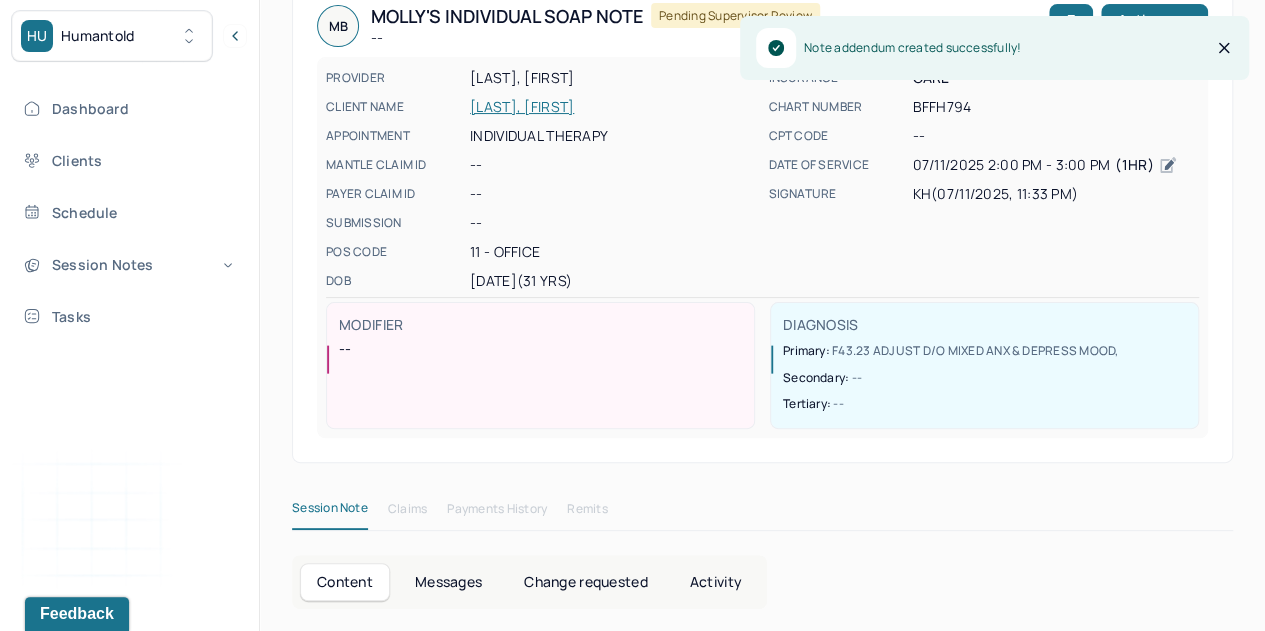 click on "Dashboard" at bounding box center [128, 108] 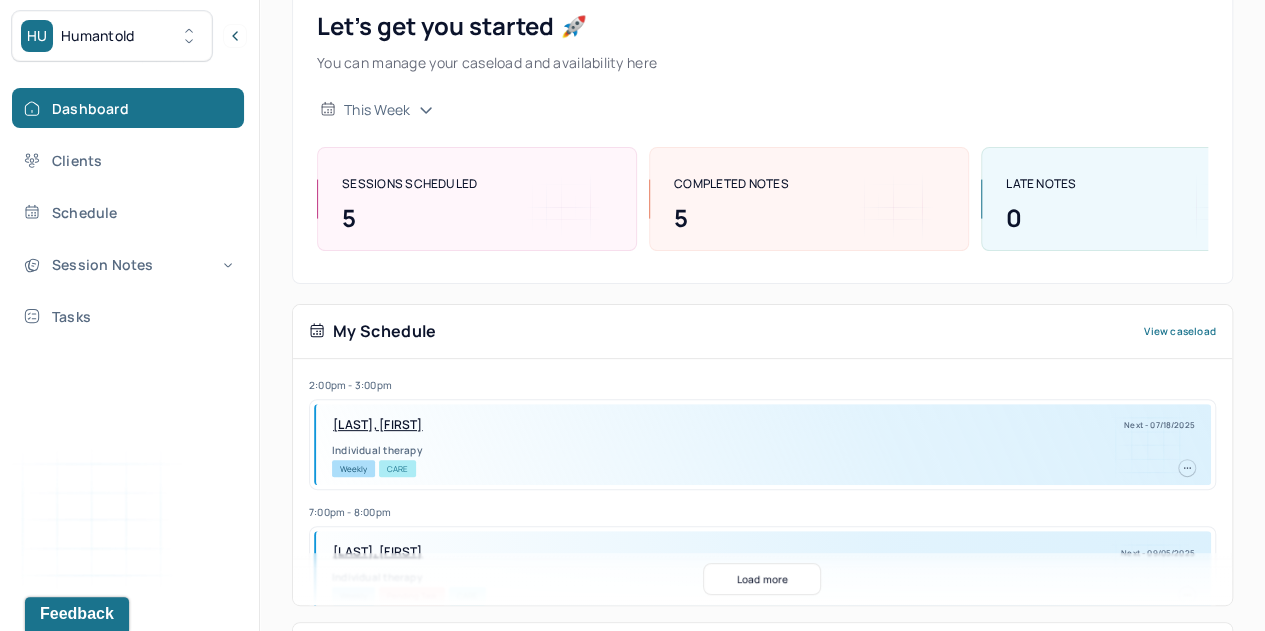 scroll, scrollTop: 469, scrollLeft: 0, axis: vertical 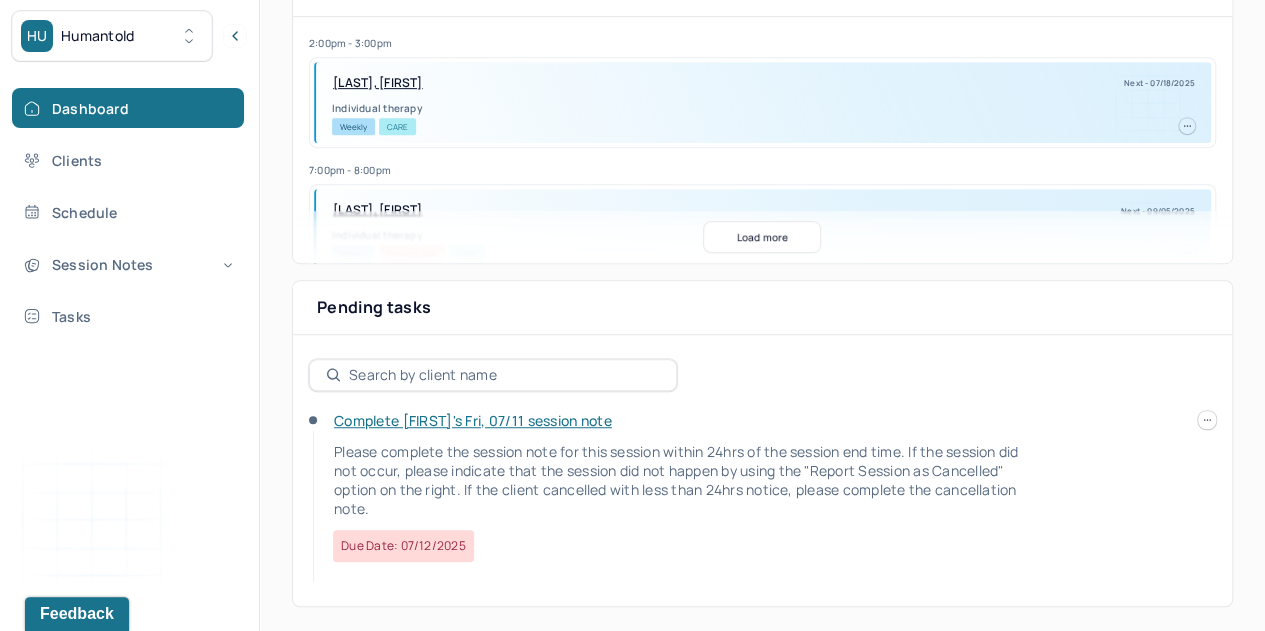 click on "Complete [FIRST]'s Fri, 07/11 session note" at bounding box center [473, 420] 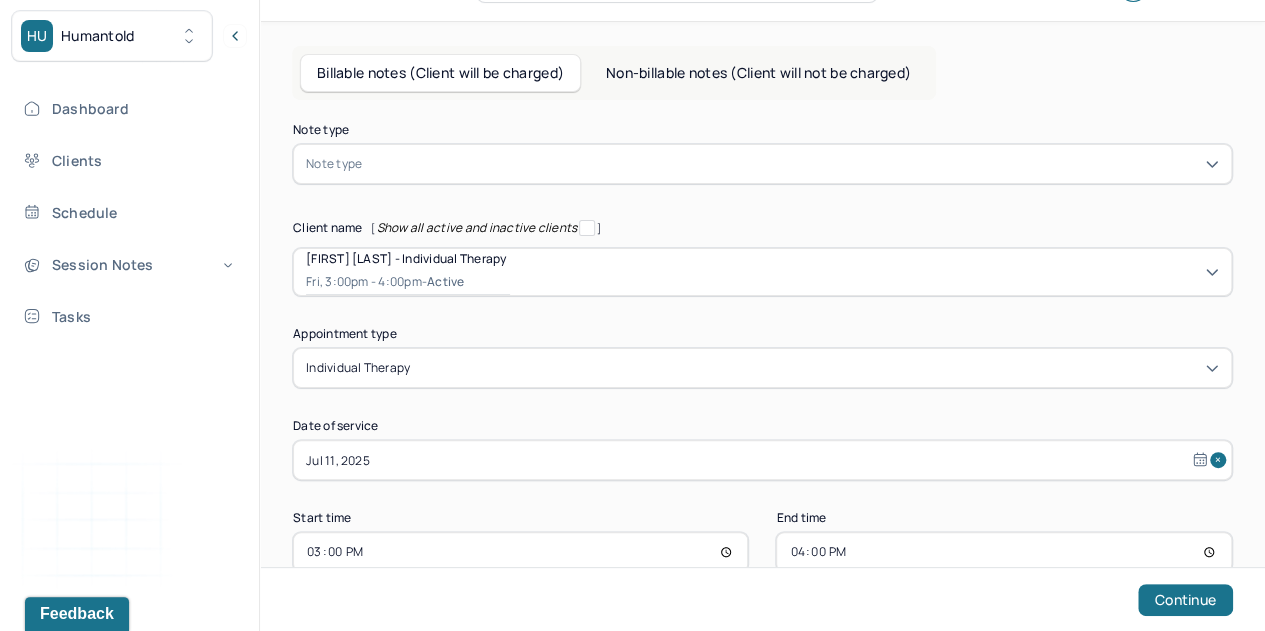 scroll, scrollTop: 48, scrollLeft: 0, axis: vertical 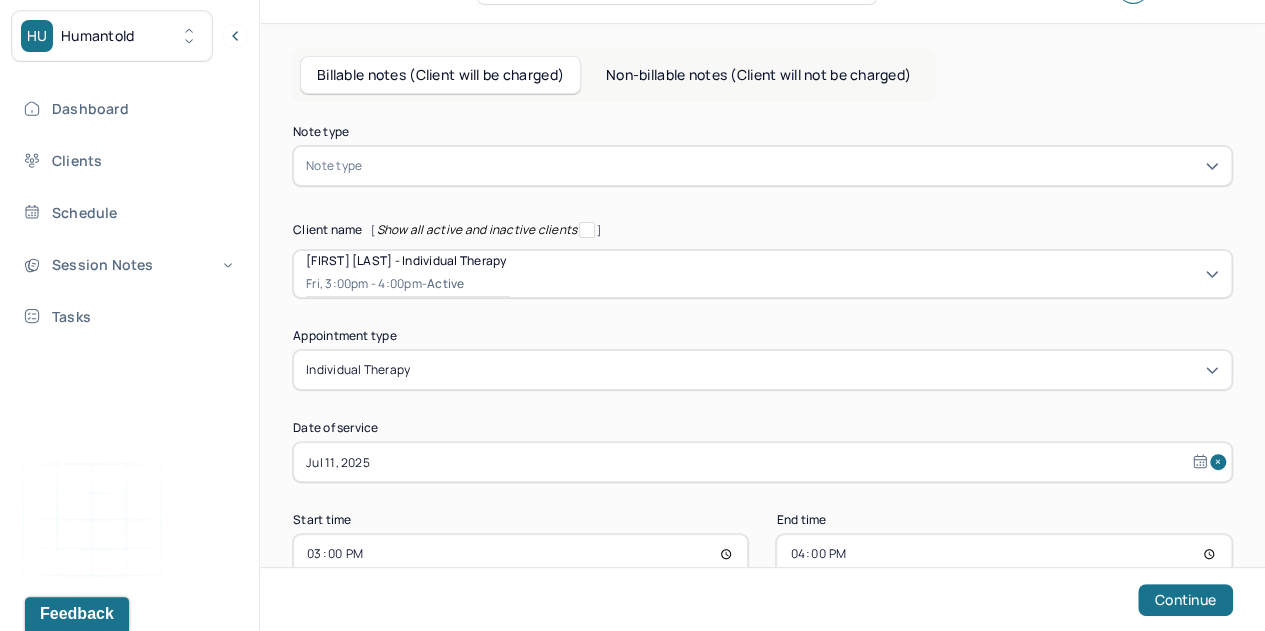 click on "Note type" at bounding box center (762, 132) 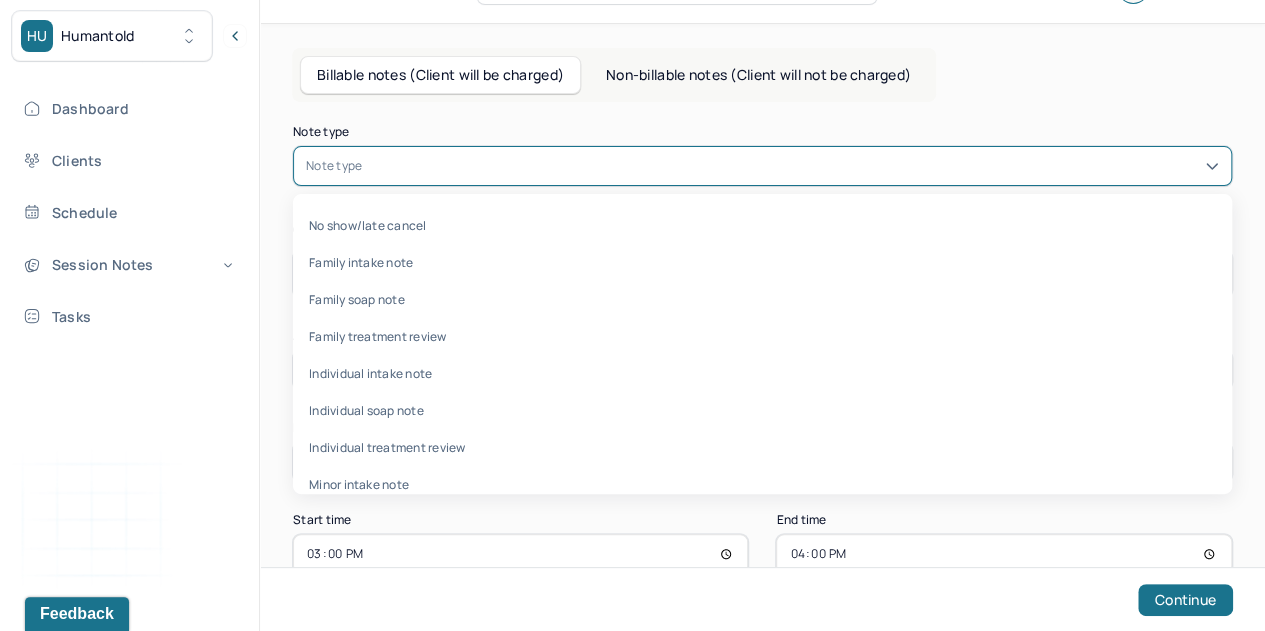 click on "Individual soap note" at bounding box center [762, 410] 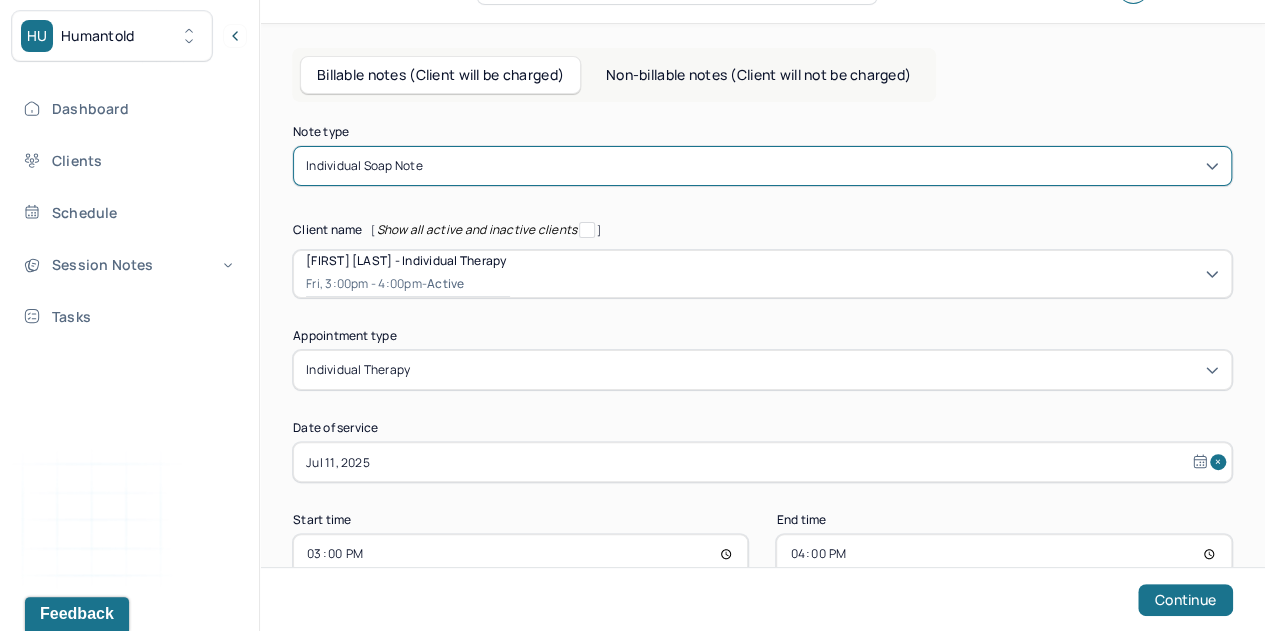 scroll, scrollTop: 96, scrollLeft: 0, axis: vertical 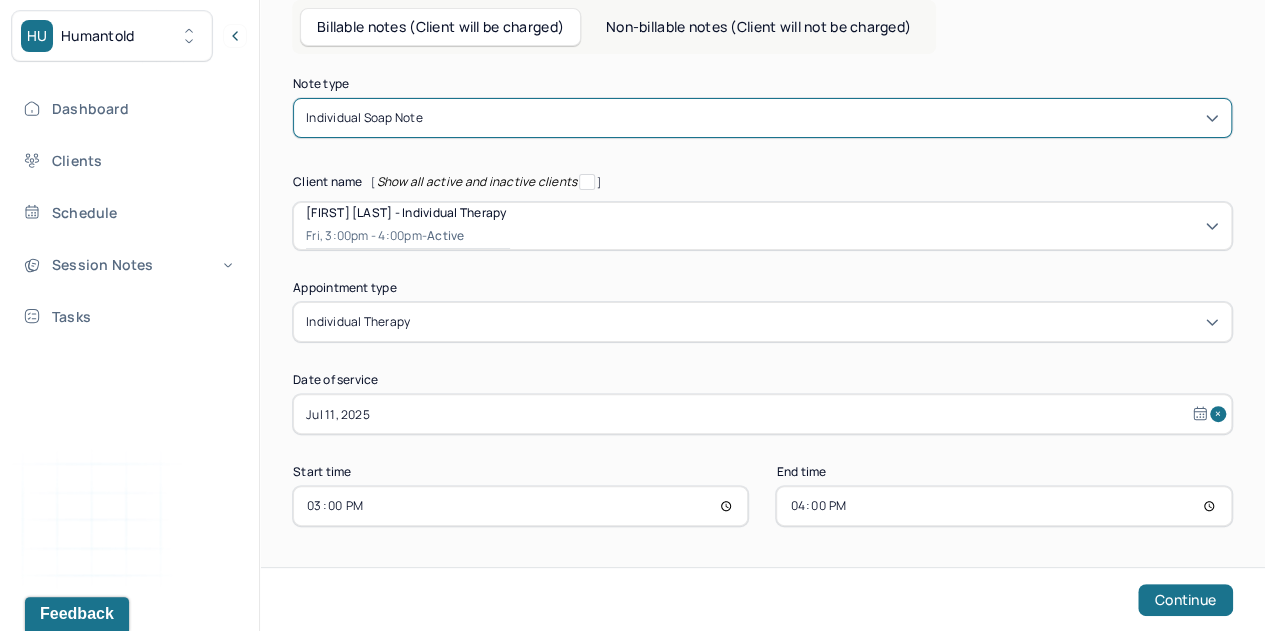 click on "15:00" at bounding box center (520, 506) 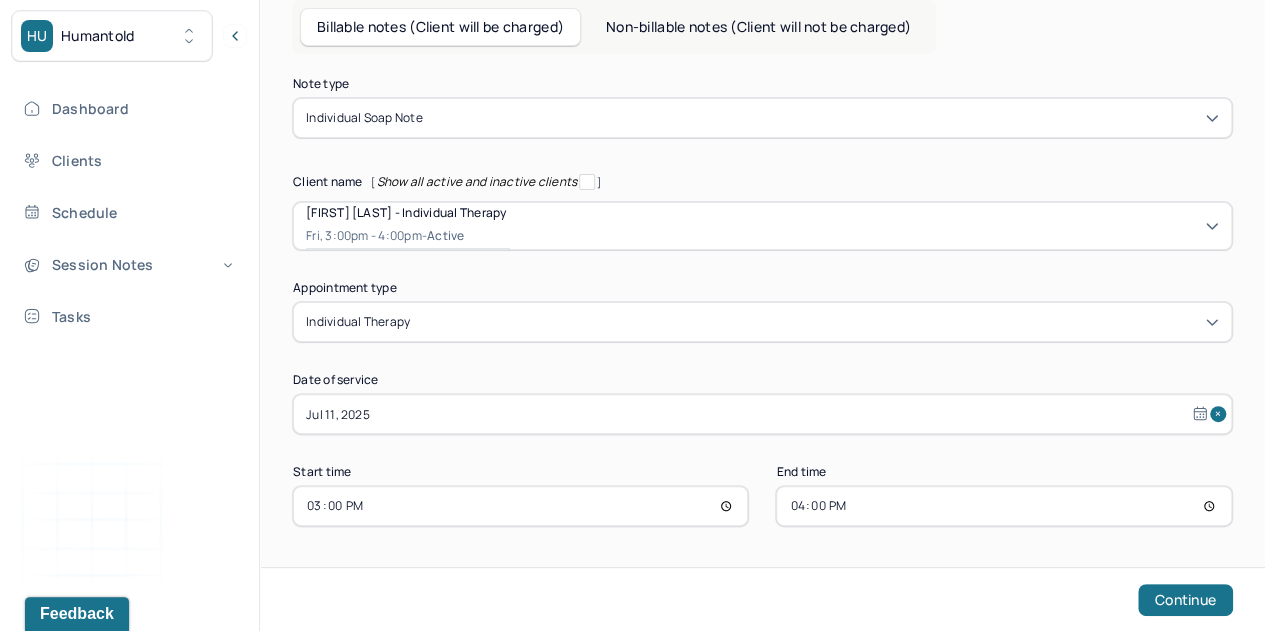 type on "16:00" 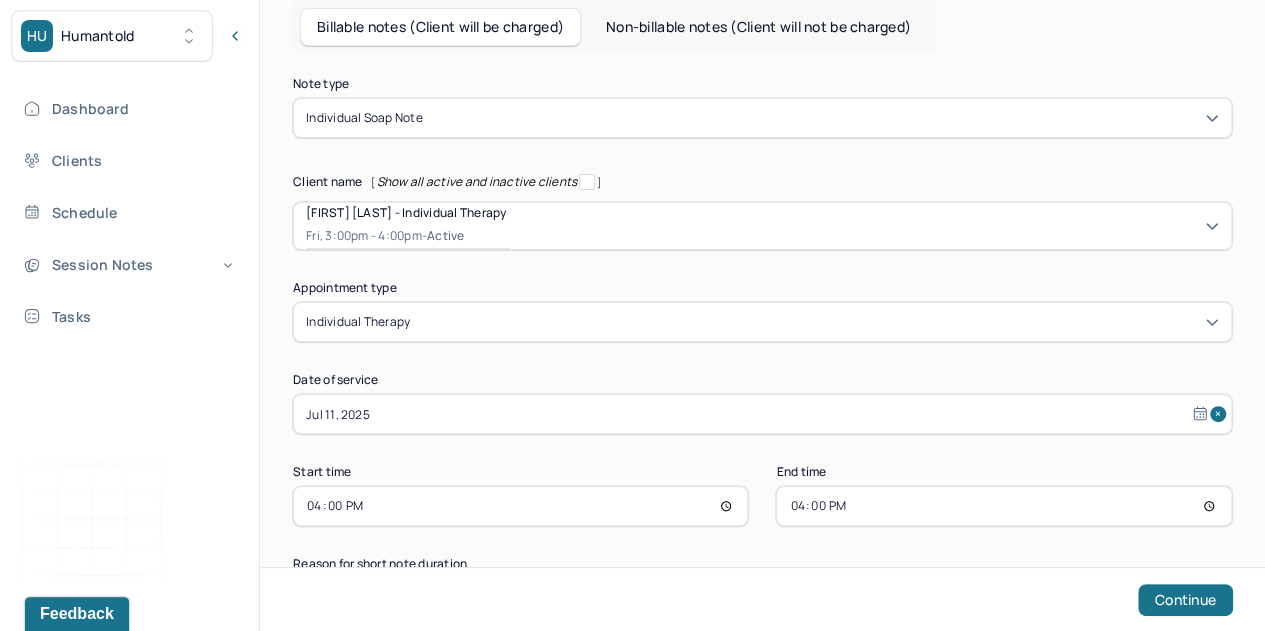 scroll, scrollTop: 156, scrollLeft: 0, axis: vertical 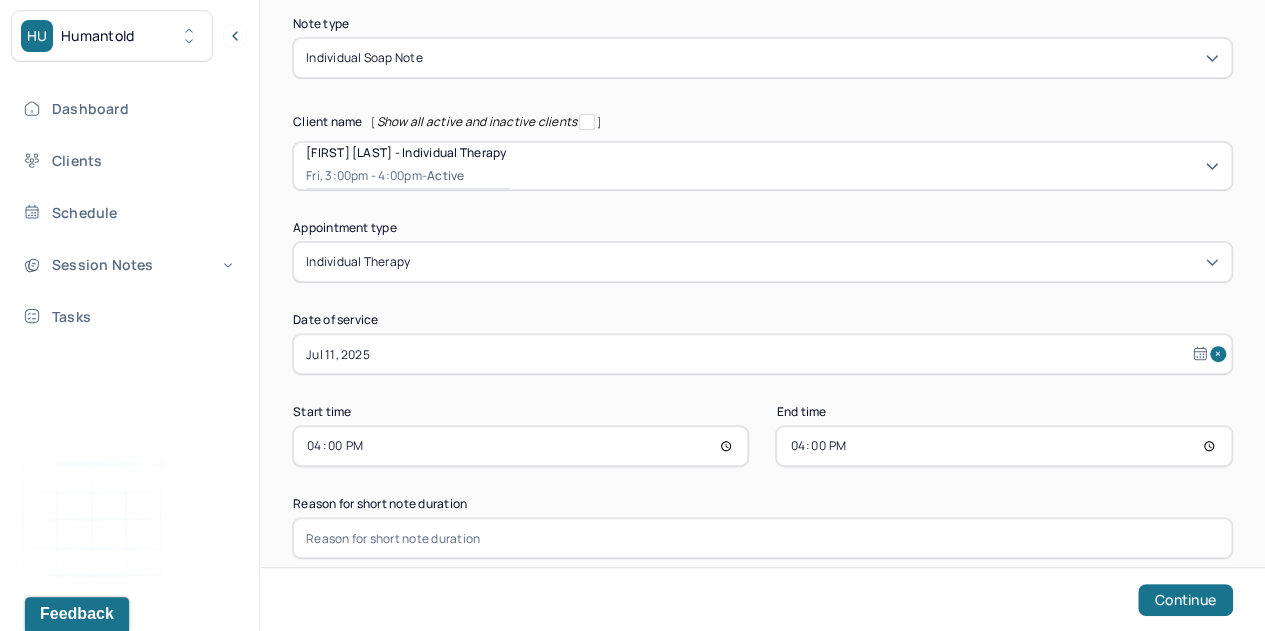 click on "16:00" at bounding box center [1003, 446] 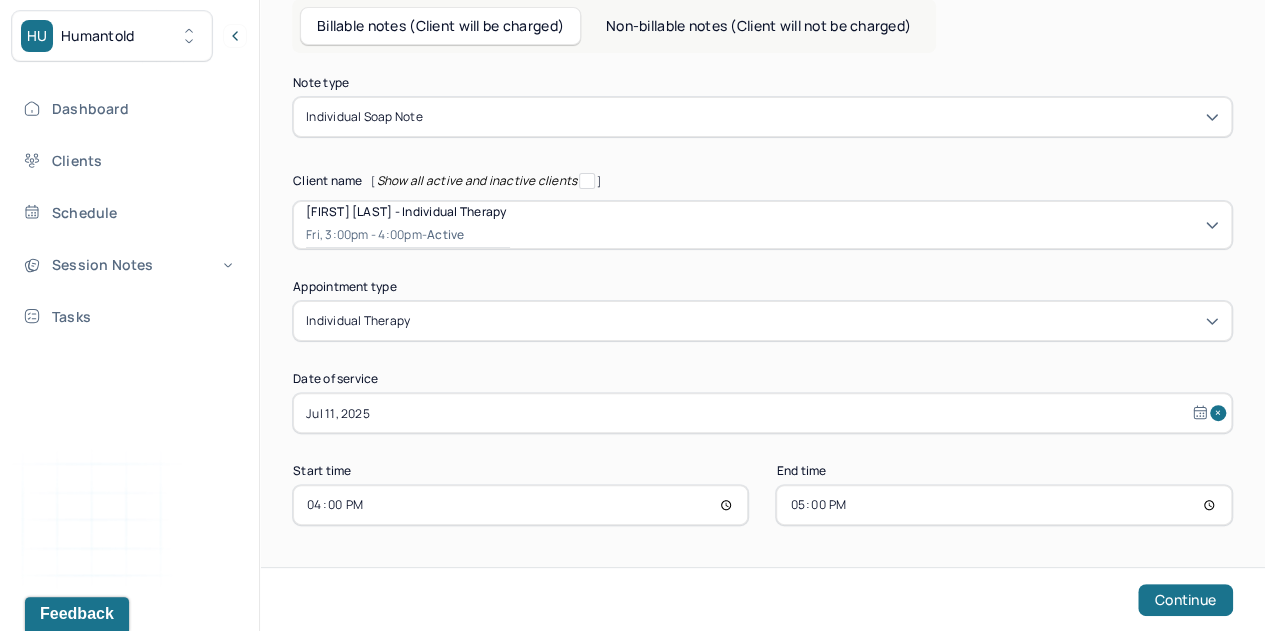 scroll, scrollTop: 96, scrollLeft: 0, axis: vertical 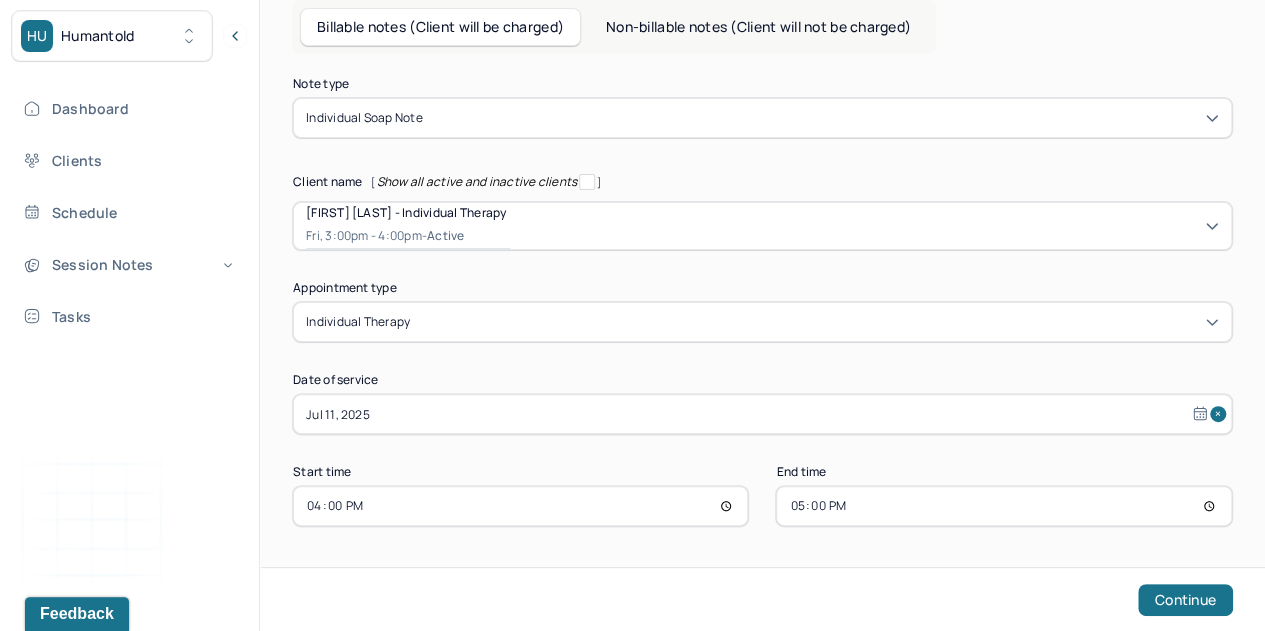click on "Complete [FIRST]'s Thu, [DATE] session note" at bounding box center (762, 302) 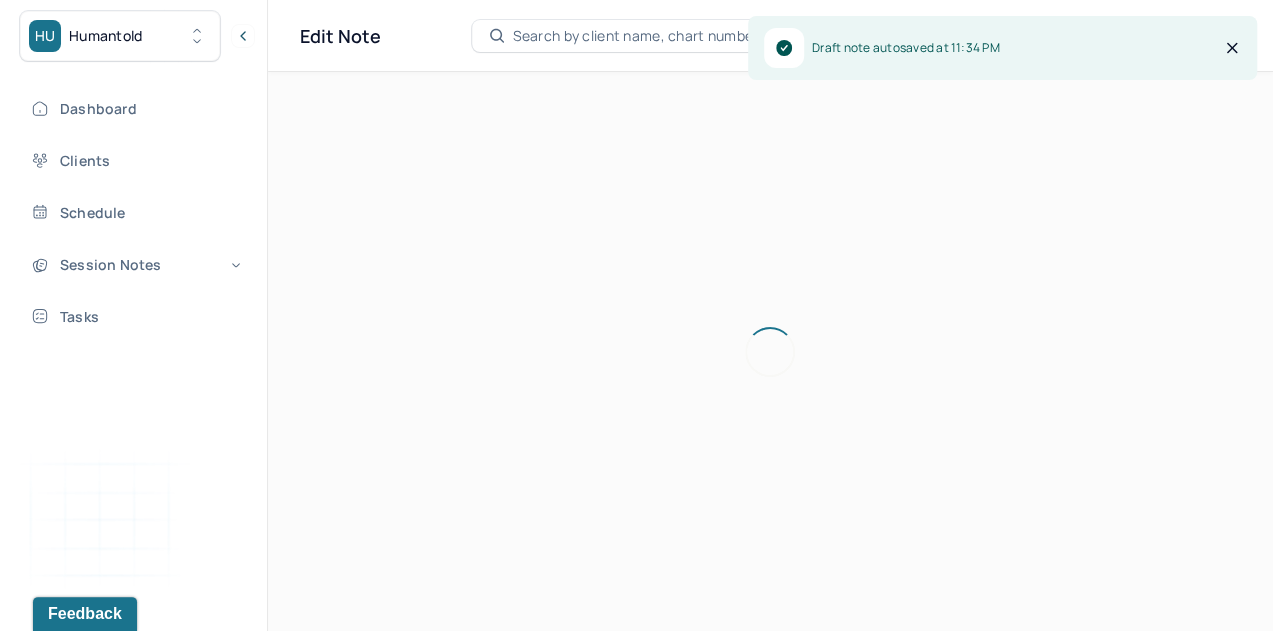 scroll, scrollTop: 0, scrollLeft: 0, axis: both 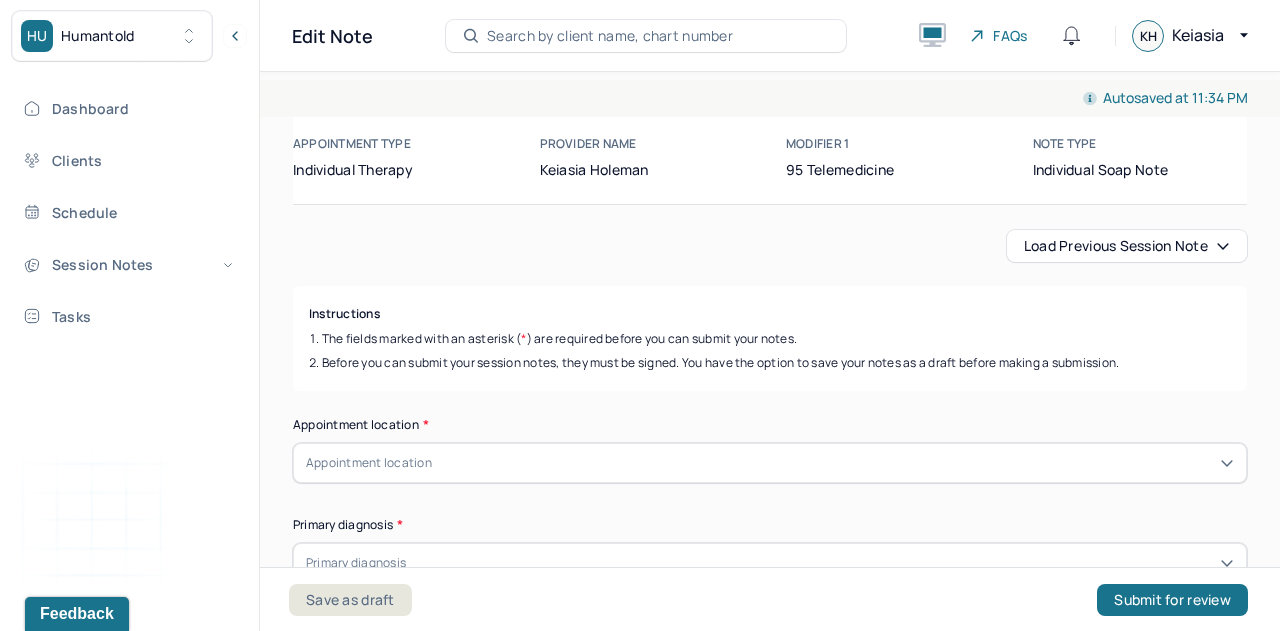 click on "Load previous session note" at bounding box center (1127, 246) 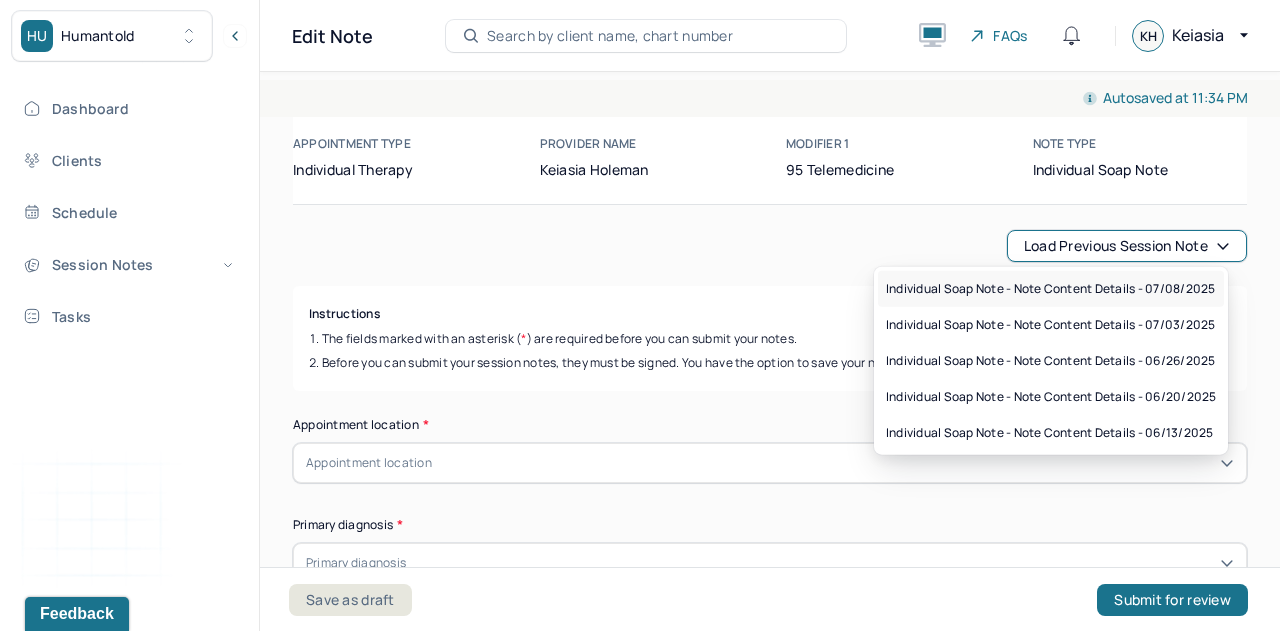 click on "Individual soap note   - Note content Details -   07/08/2025" at bounding box center [1050, 289] 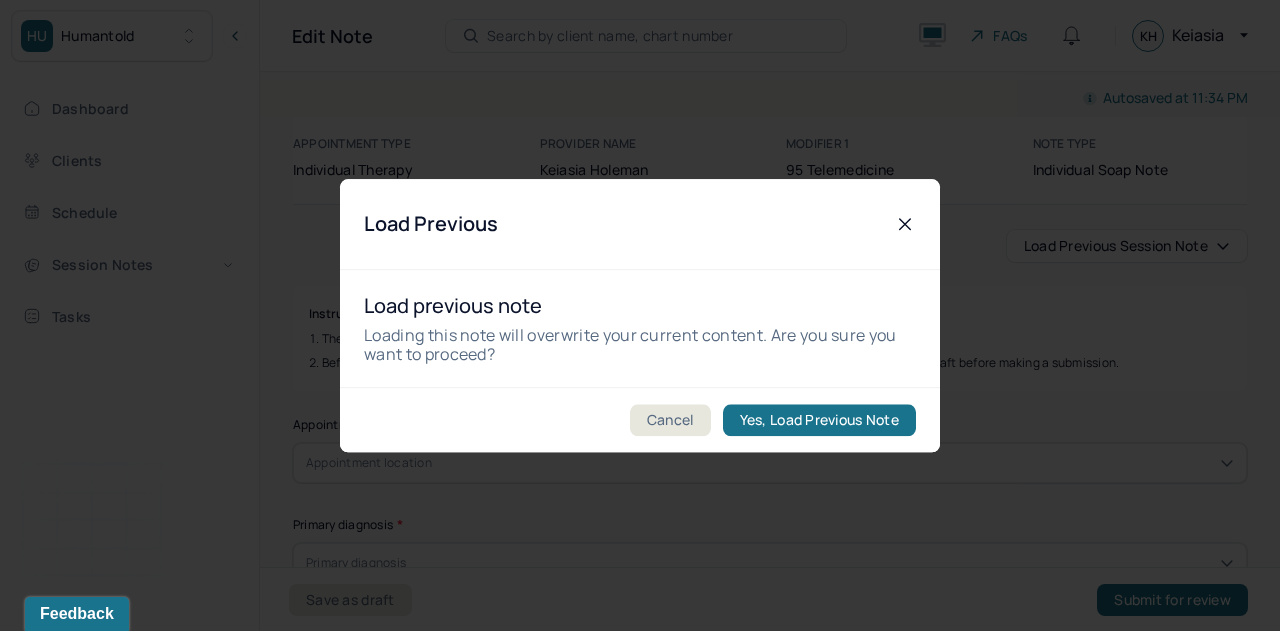 click on "Yes, Load Previous Note" at bounding box center (819, 420) 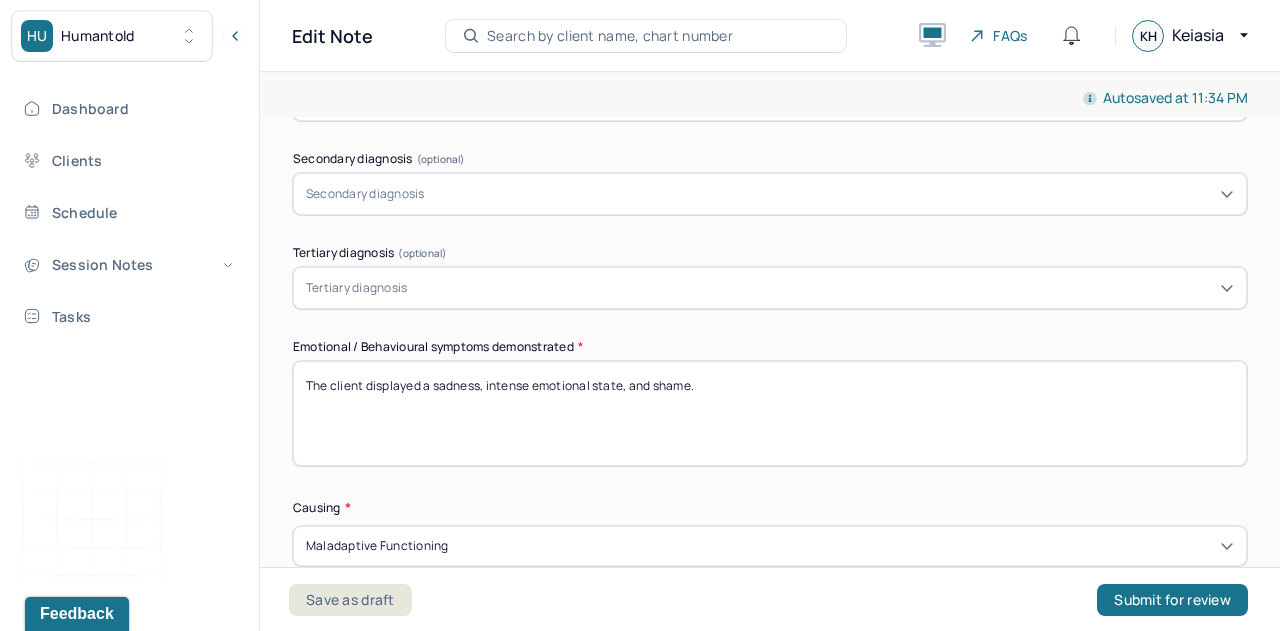 scroll, scrollTop: 818, scrollLeft: 0, axis: vertical 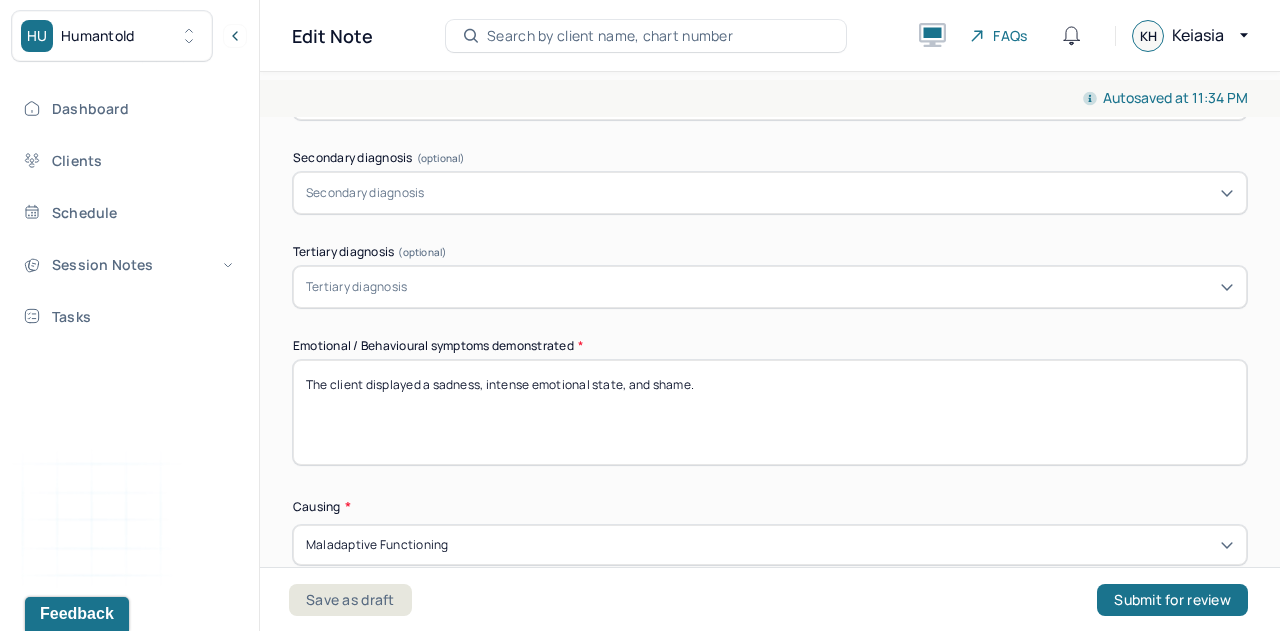 drag, startPoint x: 778, startPoint y: 391, endPoint x: 422, endPoint y: 416, distance: 356.87674 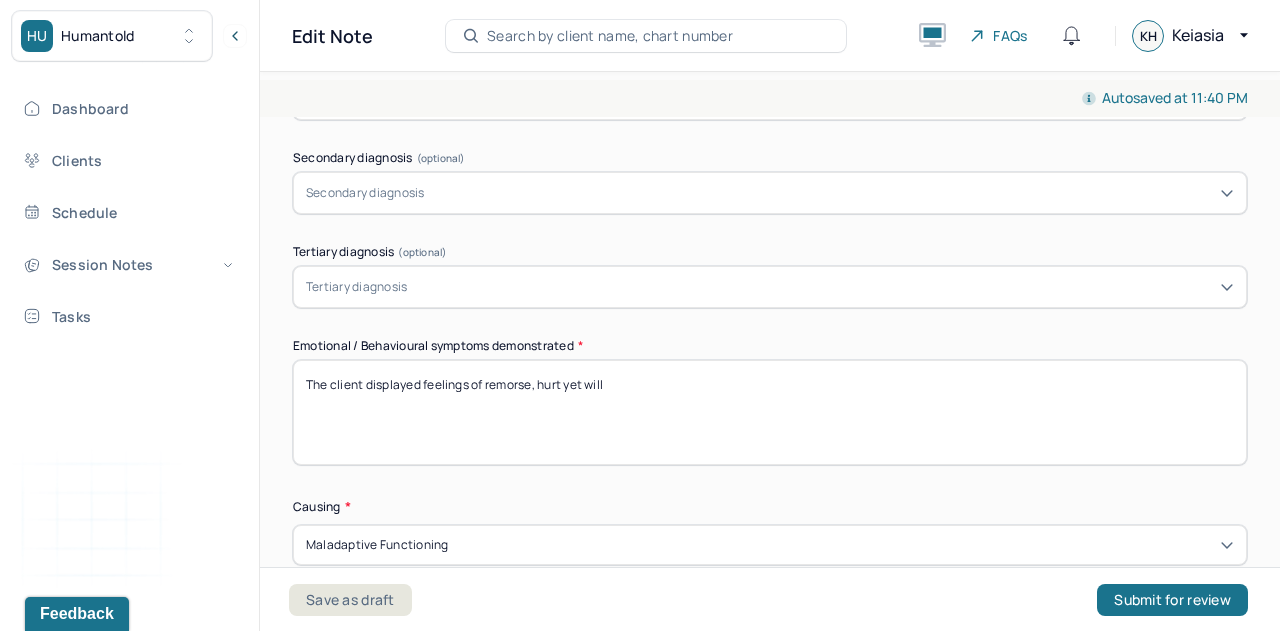 scroll, scrollTop: 838, scrollLeft: 0, axis: vertical 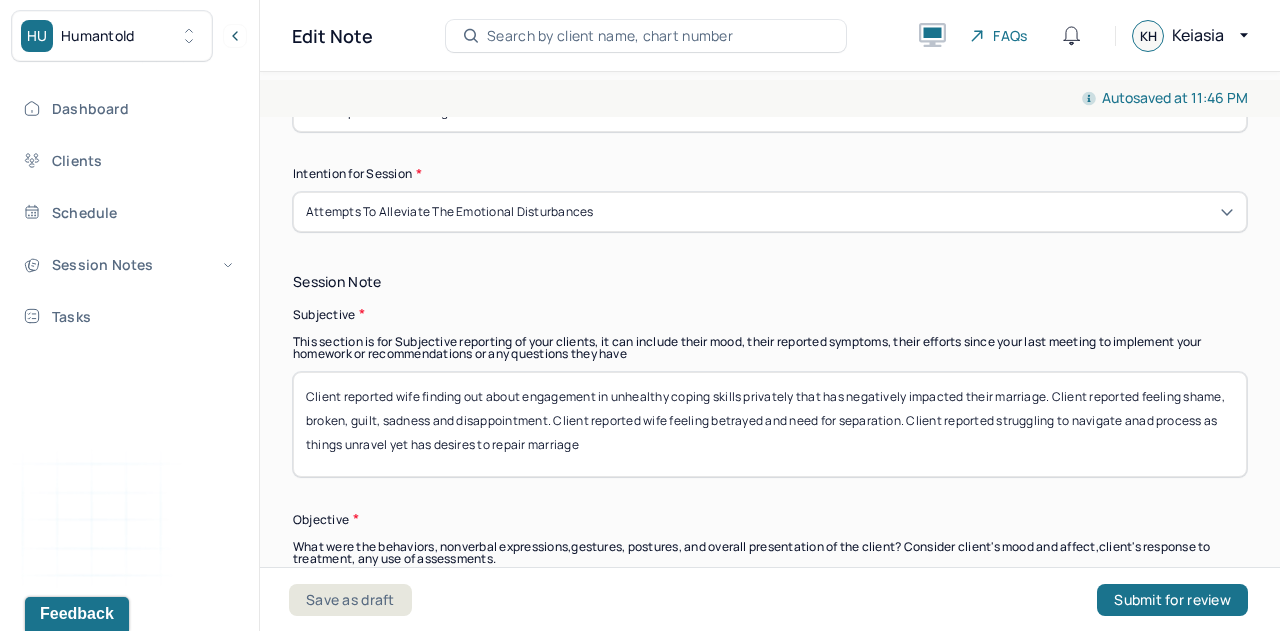 type on "The client displayed feelings of remorse, hurt yet willingness to repair marriage" 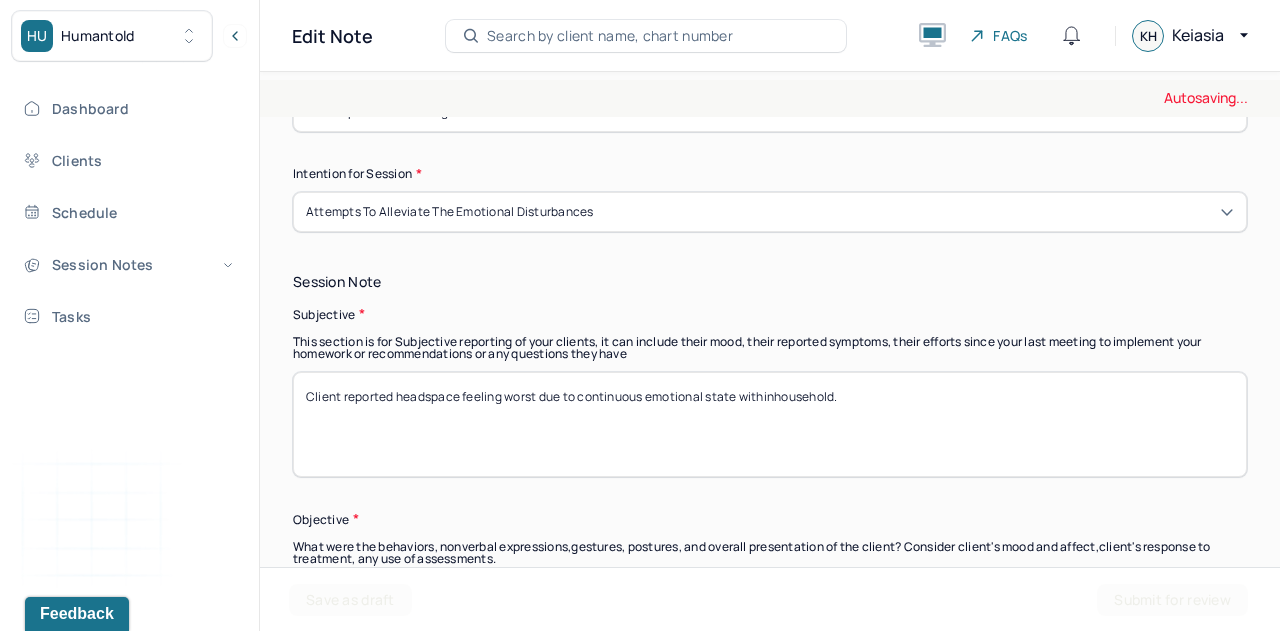 click on "Client reported headspace feeling worst due to continous emotional state withinhousehold." at bounding box center (770, 424) 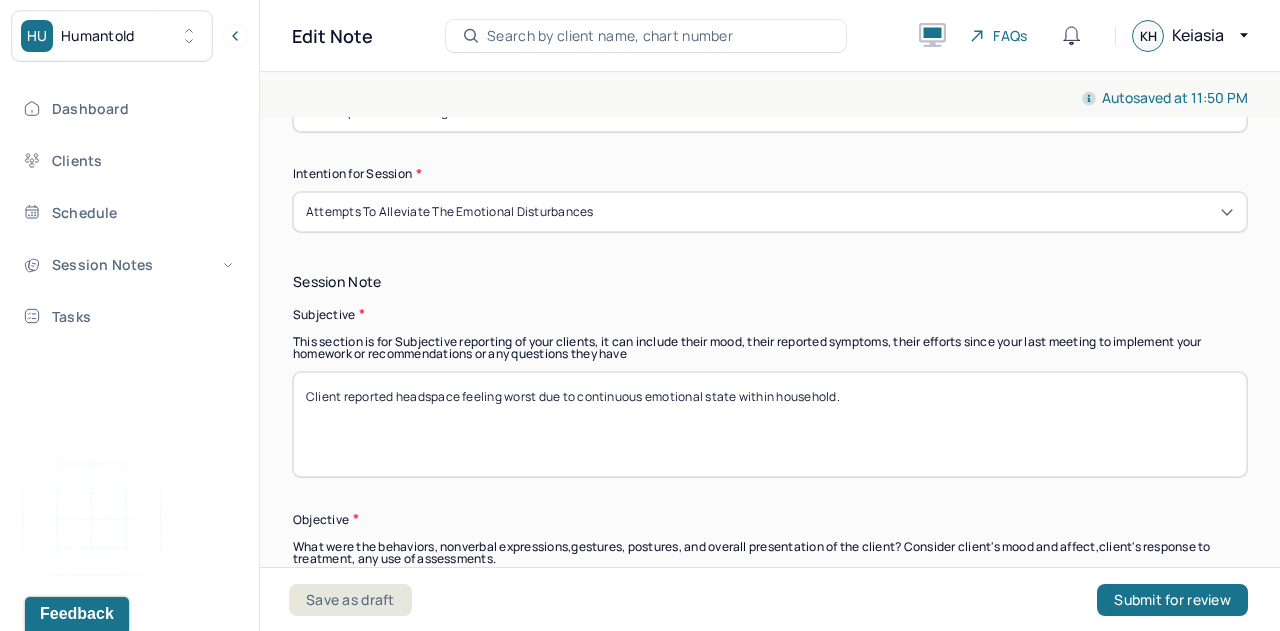 click on "Client reported headspace feeling worst due to continuous emotional state withinhousehold." at bounding box center (770, 424) 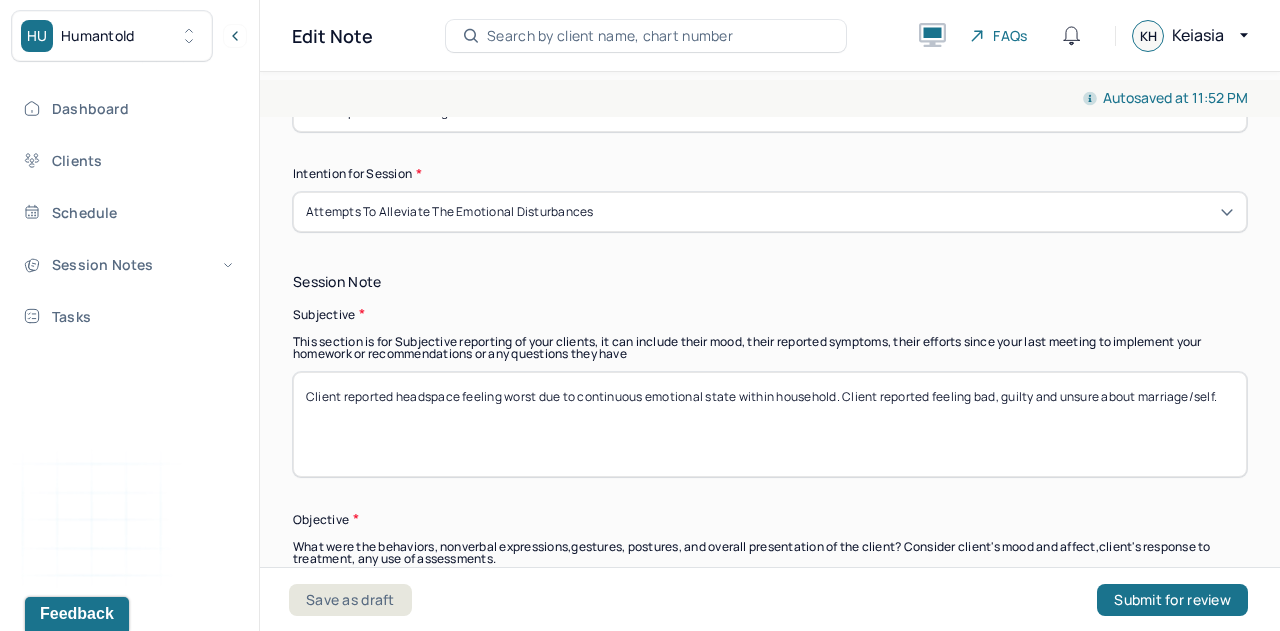 click on "Client reported headspace feeling worst due to continuous emotional state within household. Client reported feeling bad, guilty and unsure about marriage/self." at bounding box center [770, 424] 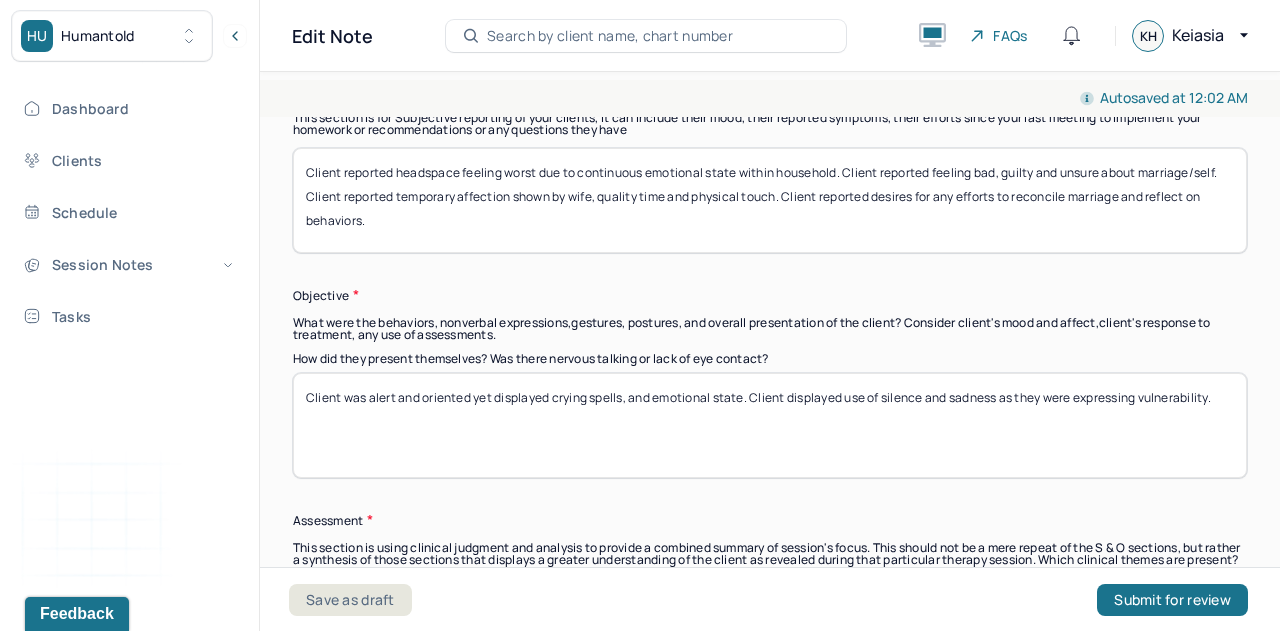 scroll, scrollTop: 1477, scrollLeft: 0, axis: vertical 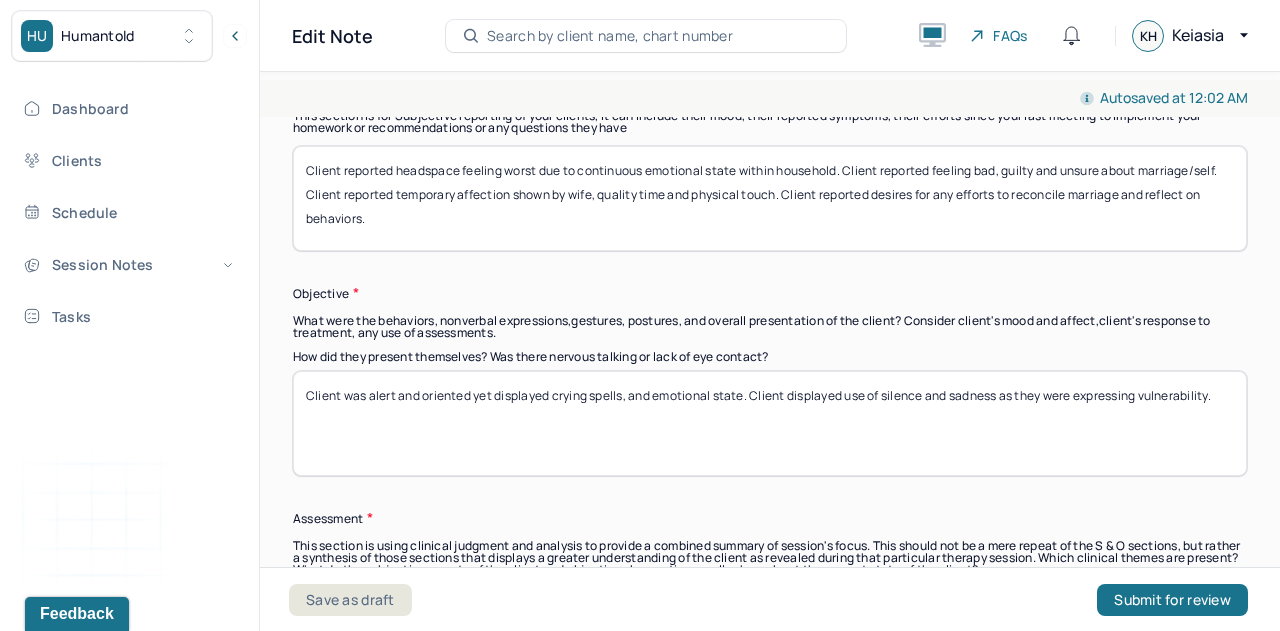 type on "Client reported headspace feeling worst due to continuous emotional state within household. Client reported feeling bad, guilty and unsure about marriage/self. Client reported temporary affection shown by wife, quality time and physical touch. Client reported desires for any efforts to reconcile marriage and reflect on behaviors." 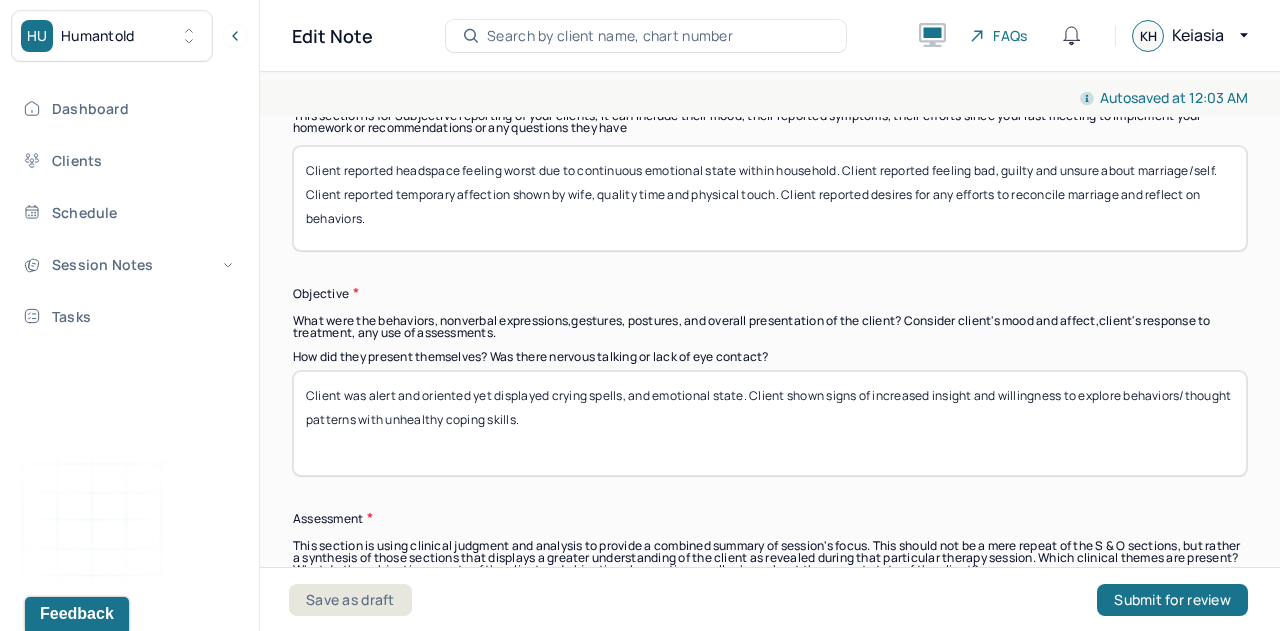 scroll, scrollTop: 1814, scrollLeft: 0, axis: vertical 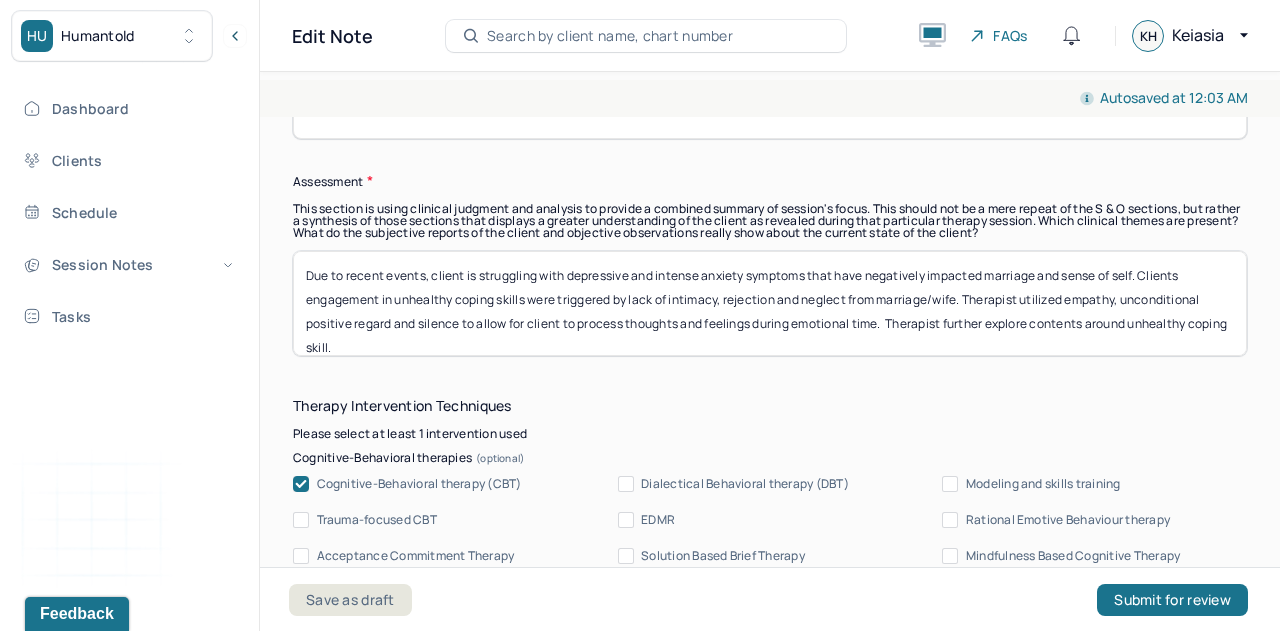 type on "Client was alert and oriented yet displayed crying spells, and emotional state. Client shown signs of increased insight and willingness to explore behaviors/thought patterns with unhealthy coping skills." 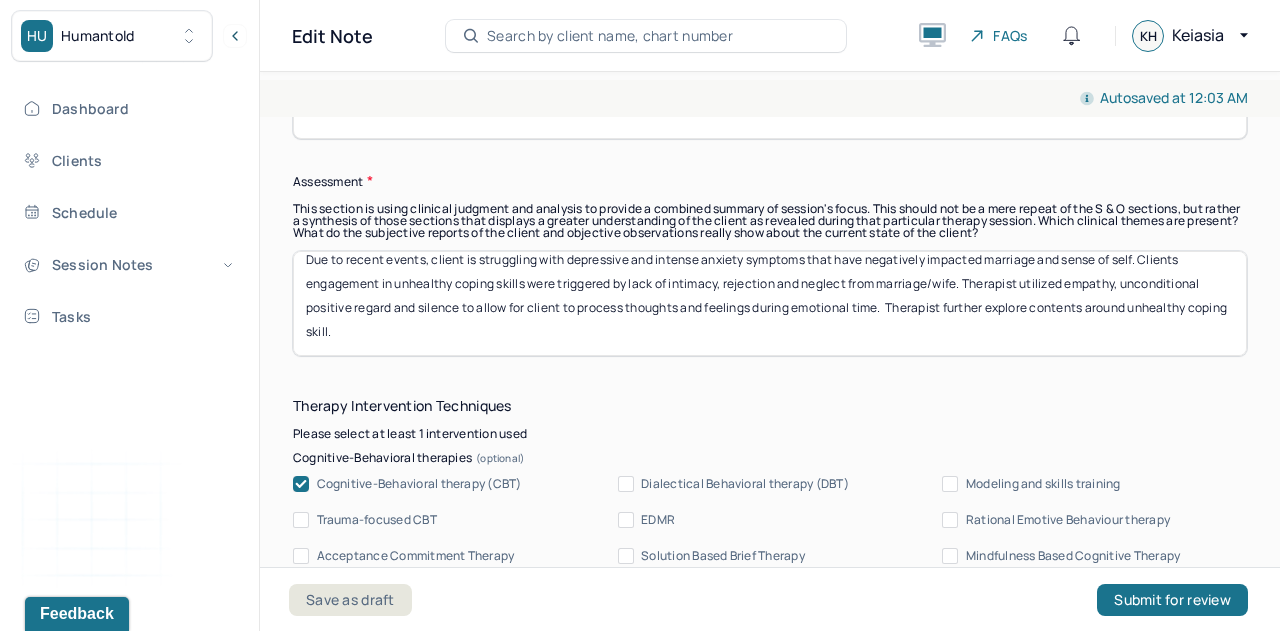 drag, startPoint x: 294, startPoint y: 283, endPoint x: 680, endPoint y: 375, distance: 396.8123 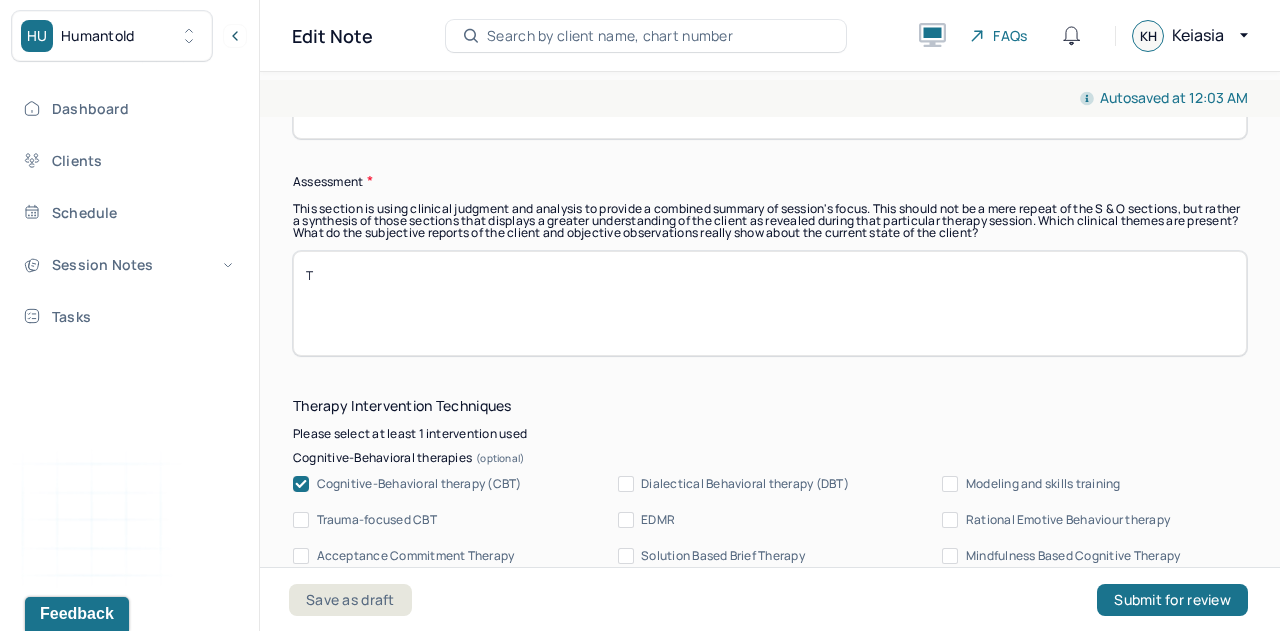 scroll, scrollTop: 0, scrollLeft: 0, axis: both 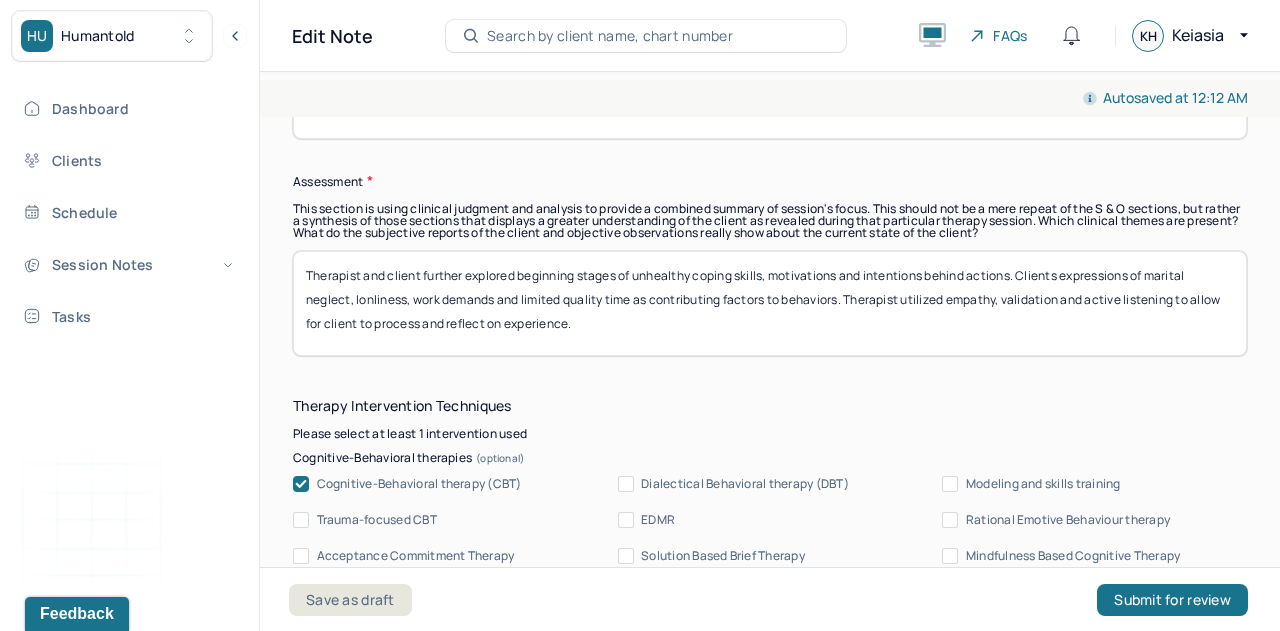 click on "Therapist and client further explored beginning stages of unhealthy coping skills, motivations and intentions behind actions. Clients expressions of marital neglect, lonliness, work demands and limited quality time as contributing factors to behaviors. Therapist utilized empathy, validation and active listening to allow for client to process and reflect on experience." at bounding box center [770, 303] 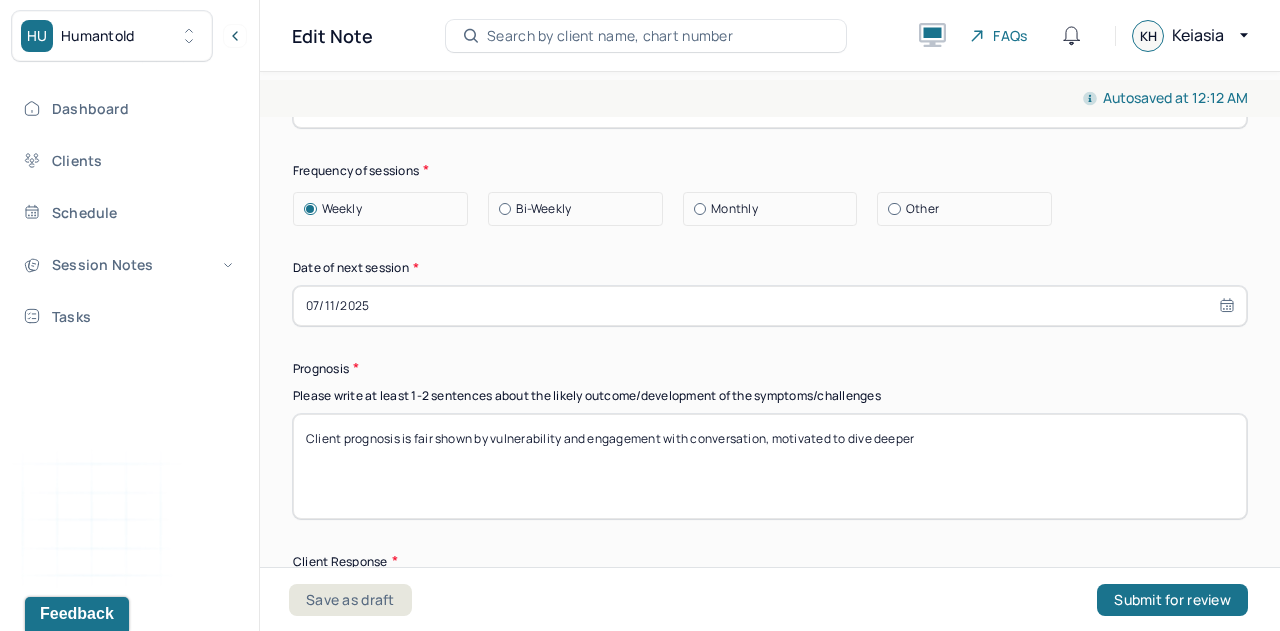 scroll, scrollTop: 2771, scrollLeft: 0, axis: vertical 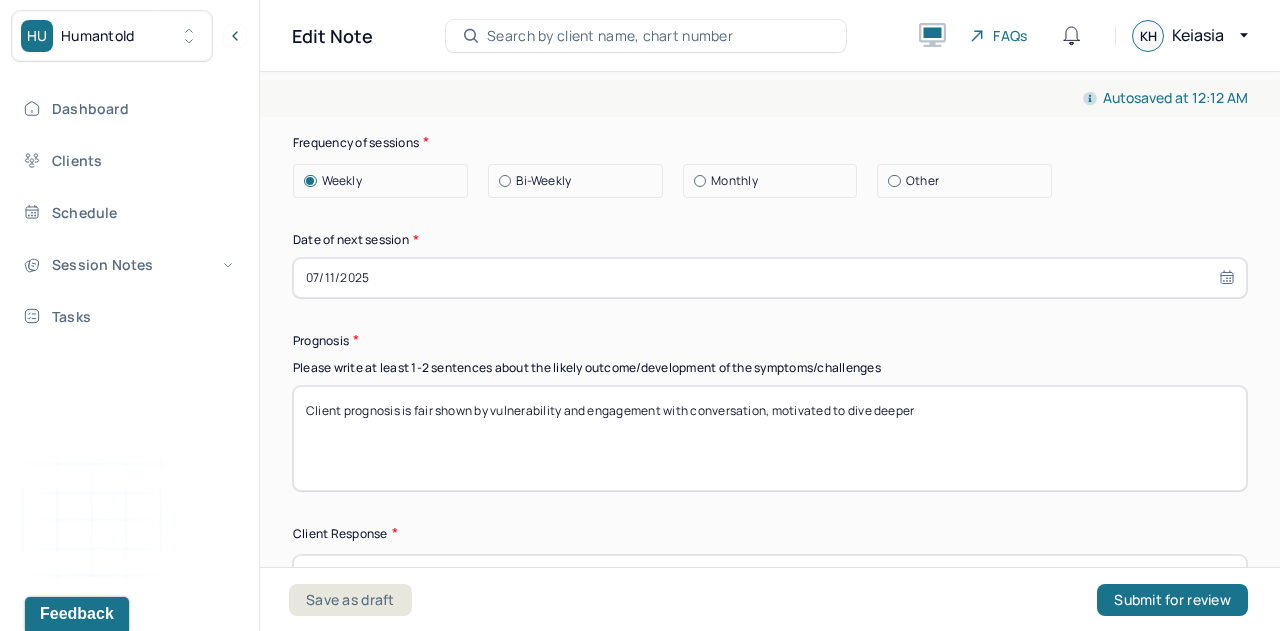 type on "Therapist and client further explored beginning stages of unhealthy coping skills, motivations and intentions behind actions. Clients expressions of marital neglect, loneliness, work demands and limited quality time as contributing factors to behaviors. Therapist utilized empathy, validation and active listening to allow for client to process and reflect on experience." 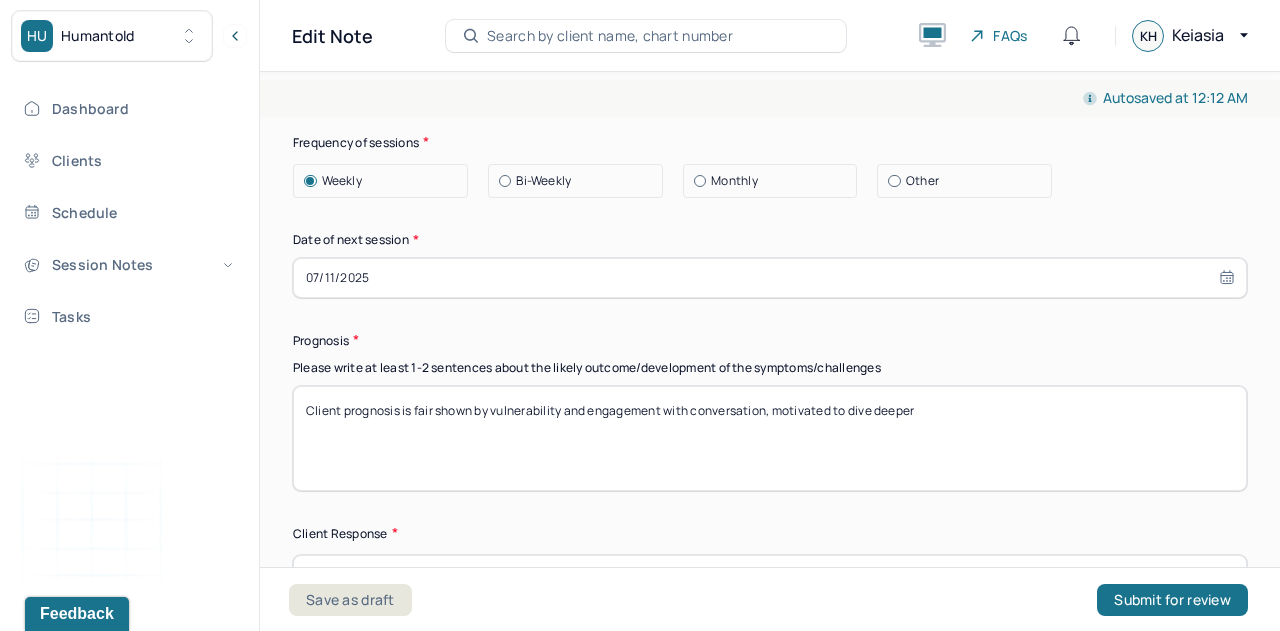 drag, startPoint x: 310, startPoint y: 199, endPoint x: 634, endPoint y: 212, distance: 324.2607 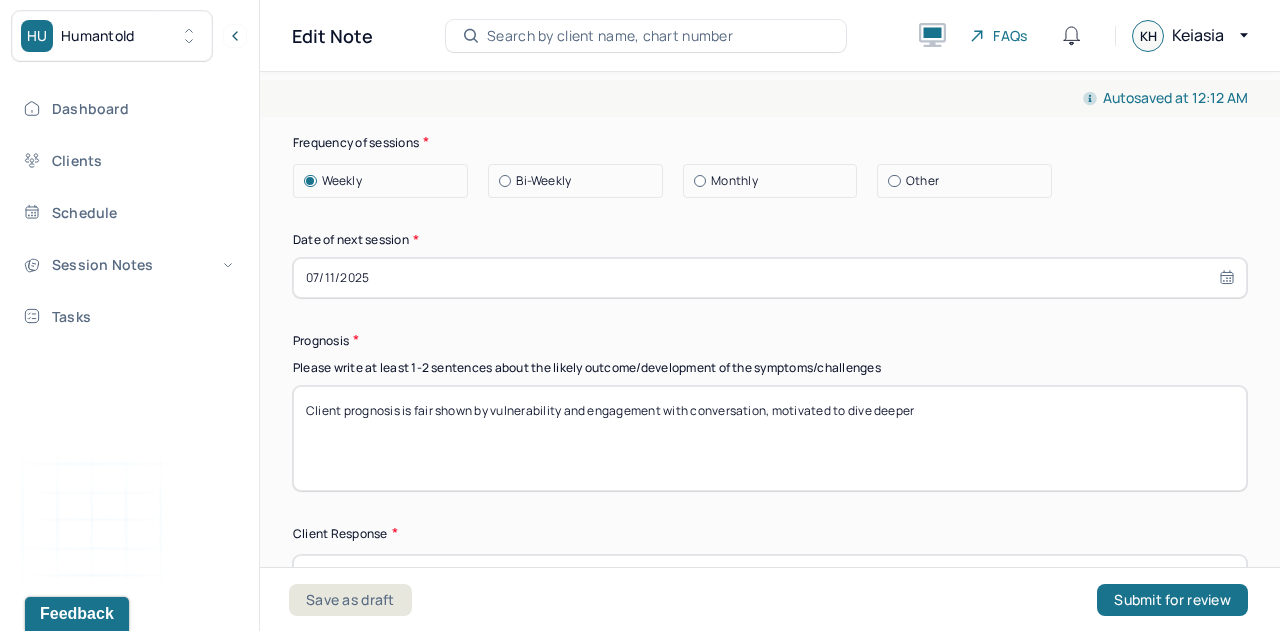 click on "potential session with wife to address recent events and steps moving forward within marriage and coping skill" at bounding box center (770, 47) 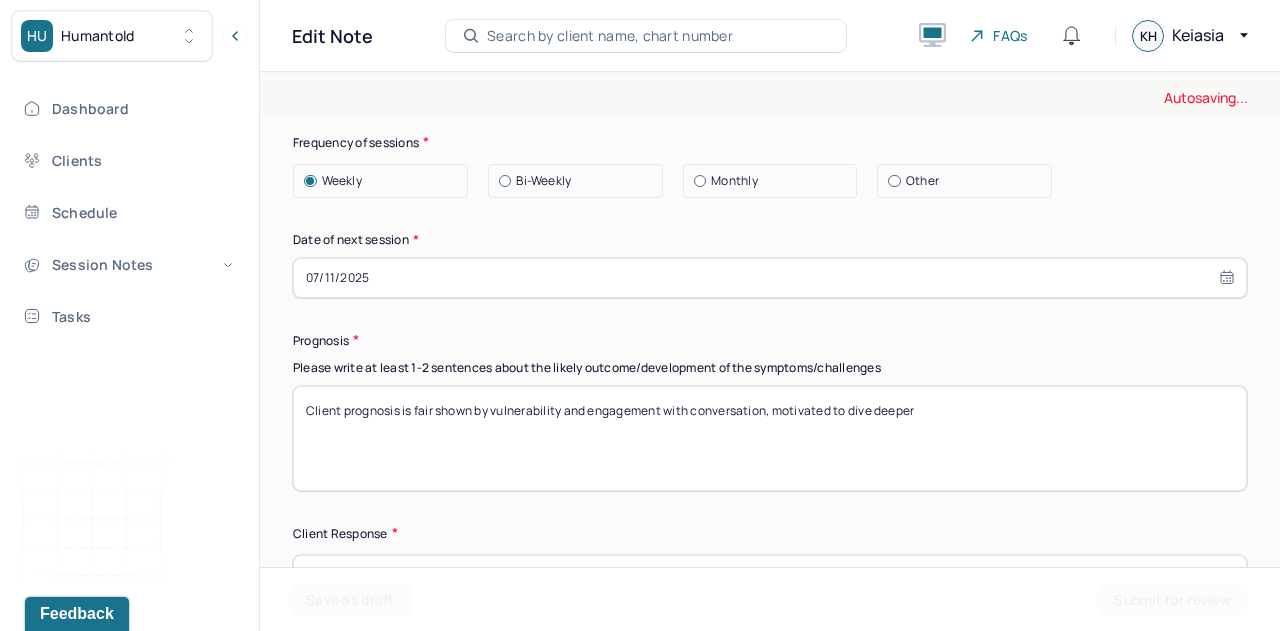 type on "steps moving forward within marriage and coping skills" 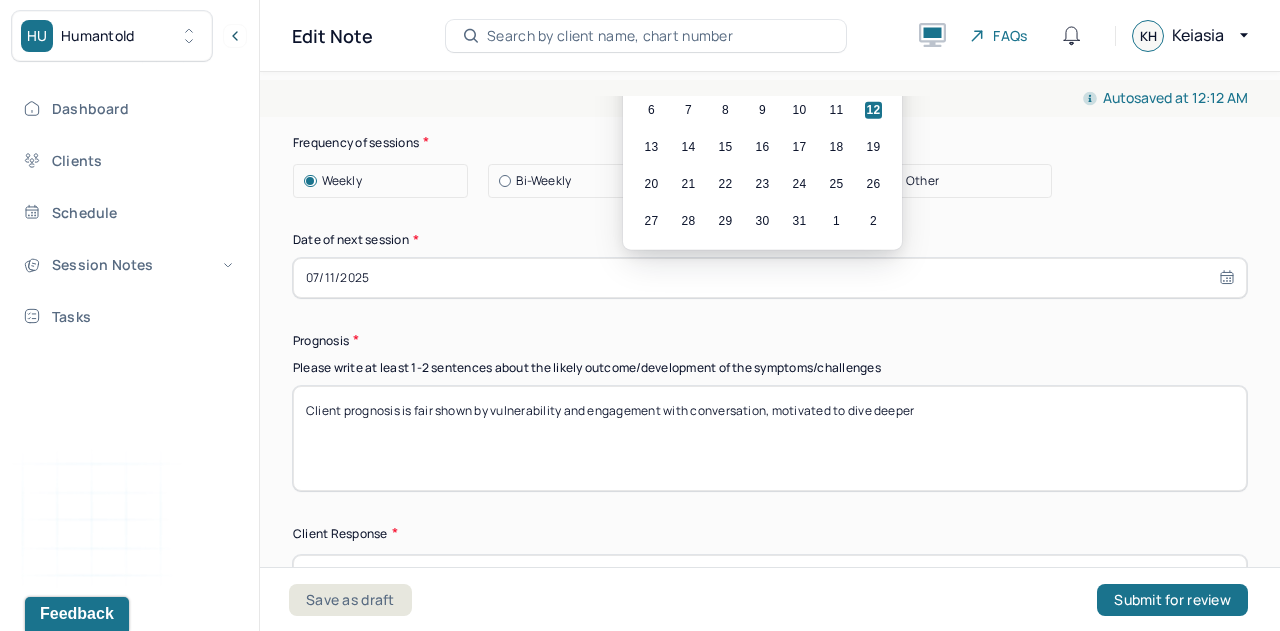 click on "18" at bounding box center [836, 146] 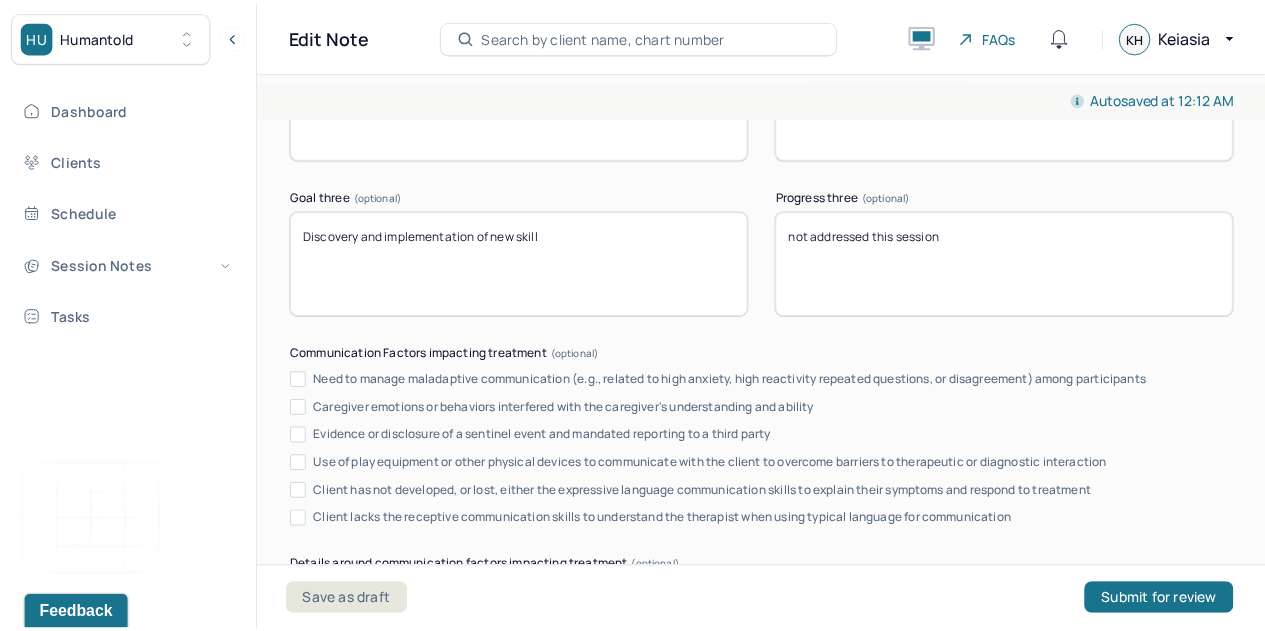 scroll, scrollTop: 4208, scrollLeft: 0, axis: vertical 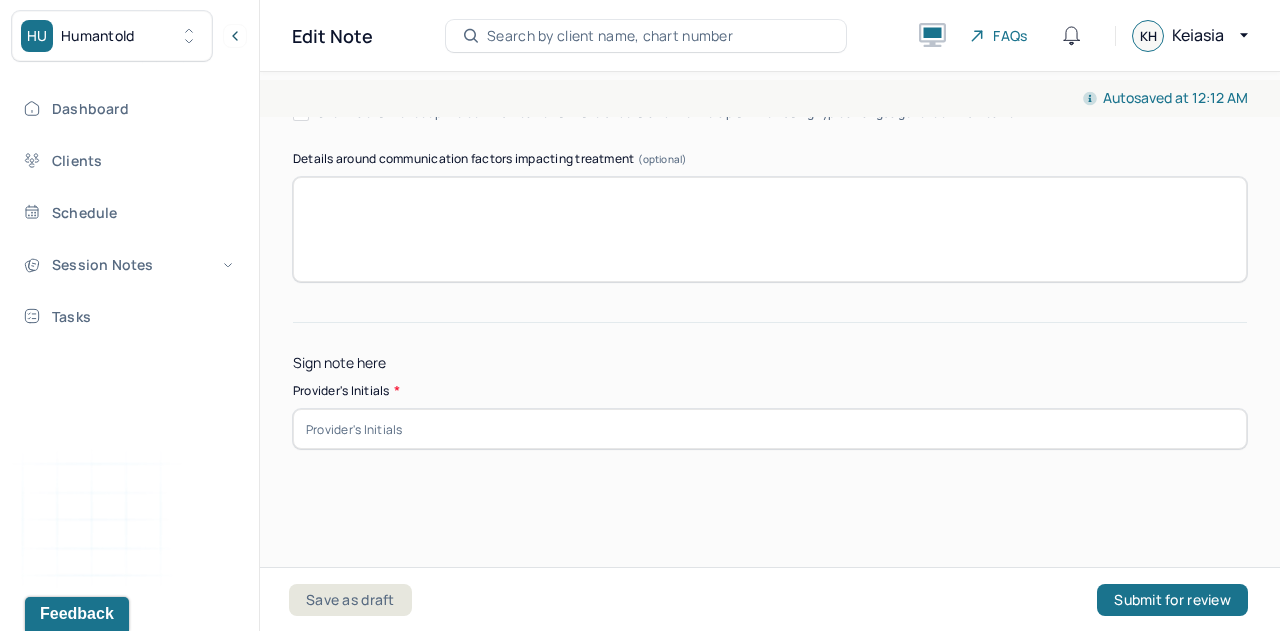 click at bounding box center [770, 429] 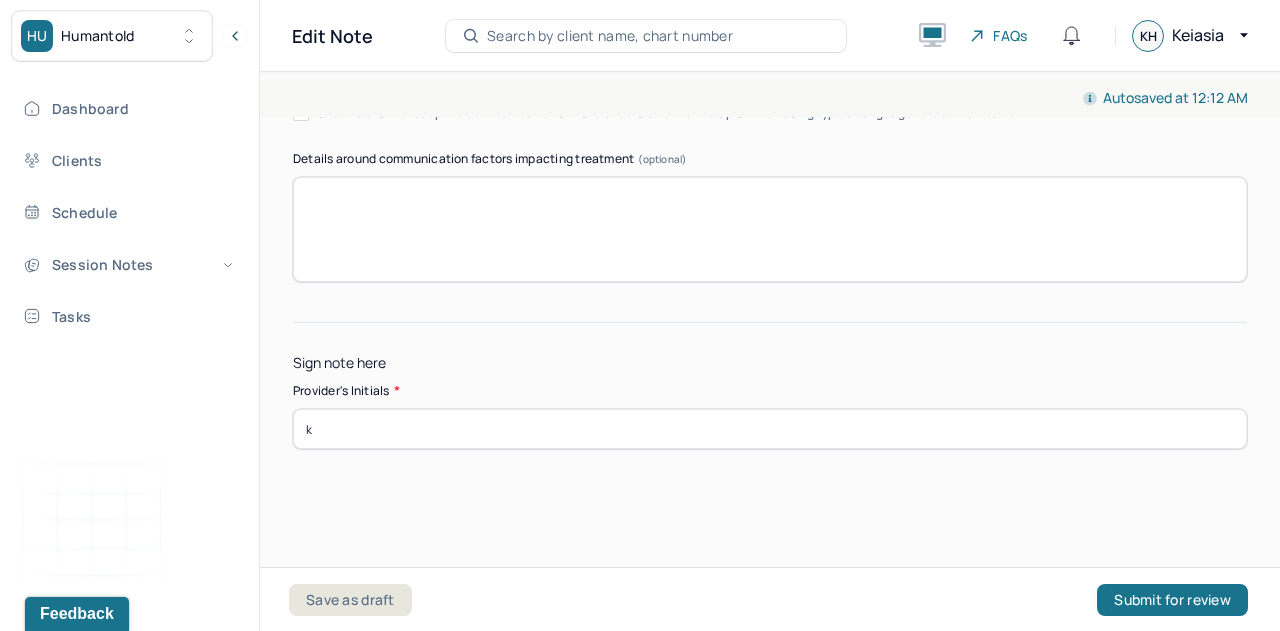 click on "k" at bounding box center (770, 429) 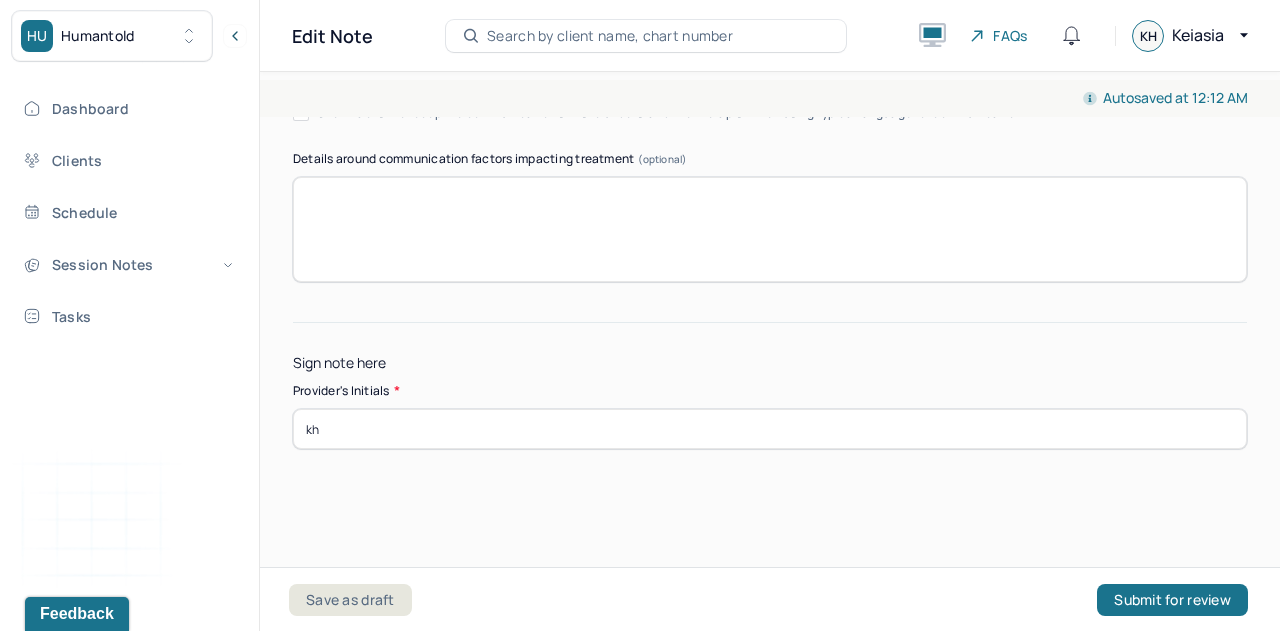type on "kh" 